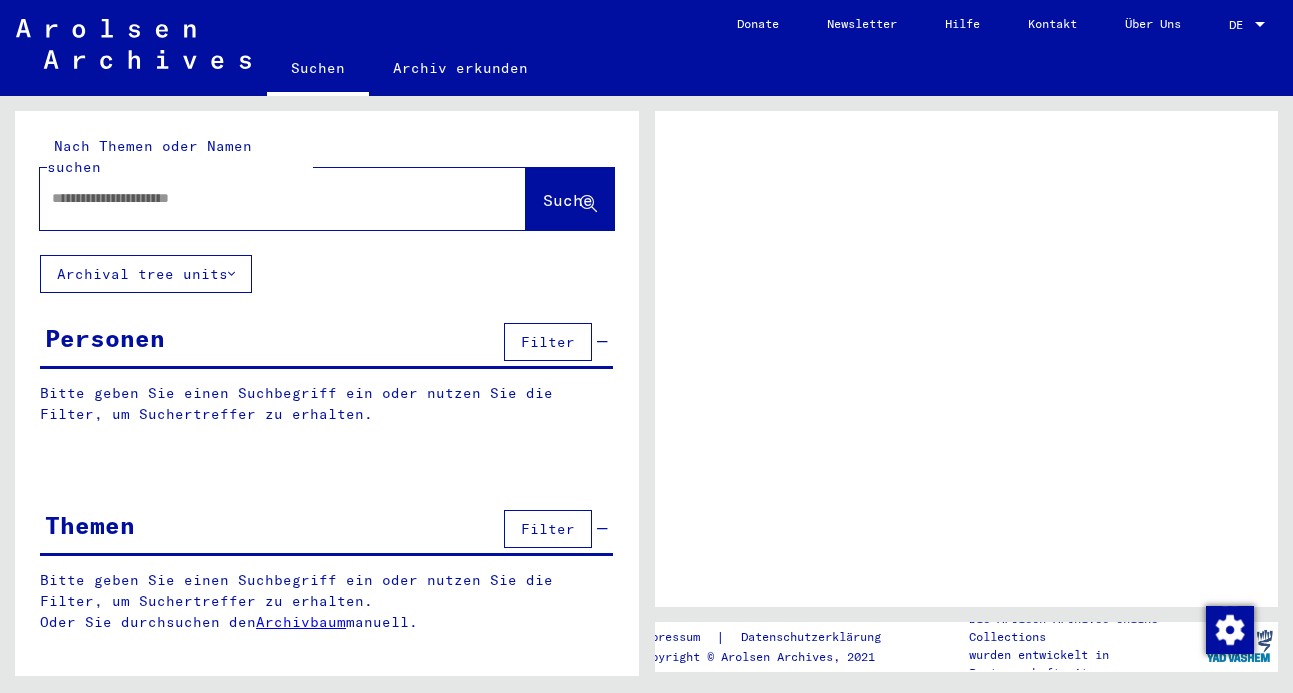 scroll, scrollTop: 0, scrollLeft: 0, axis: both 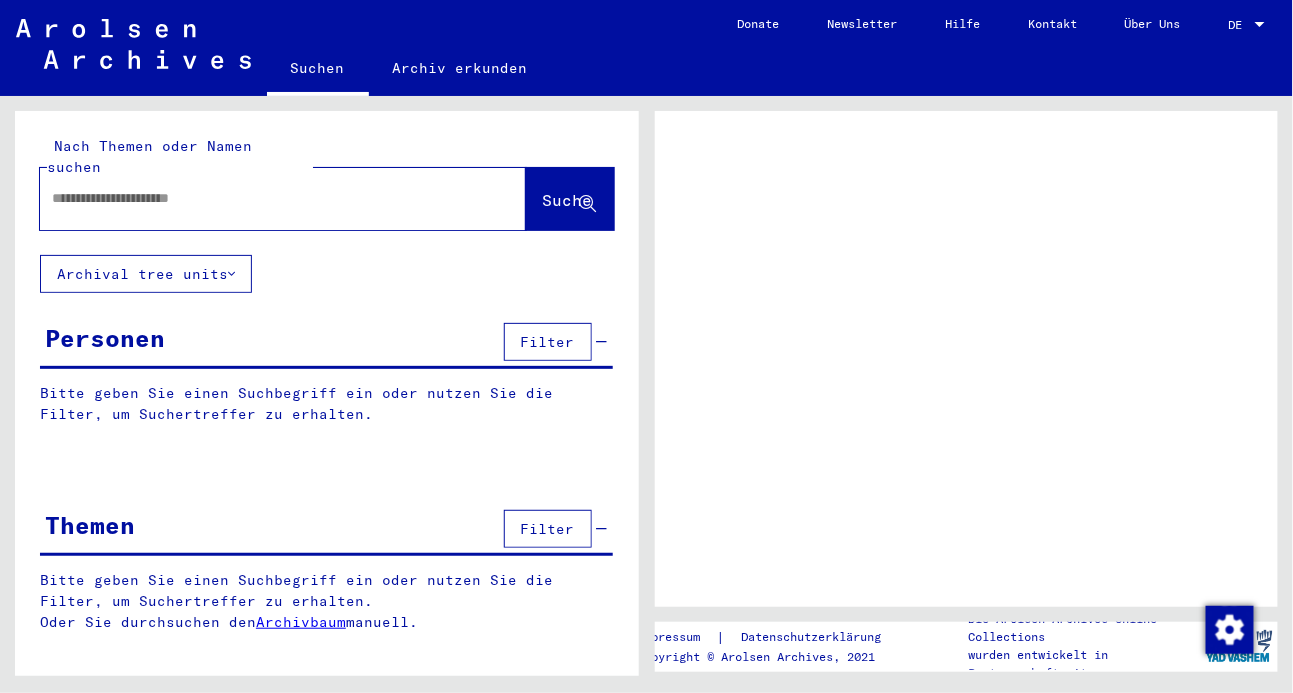 click 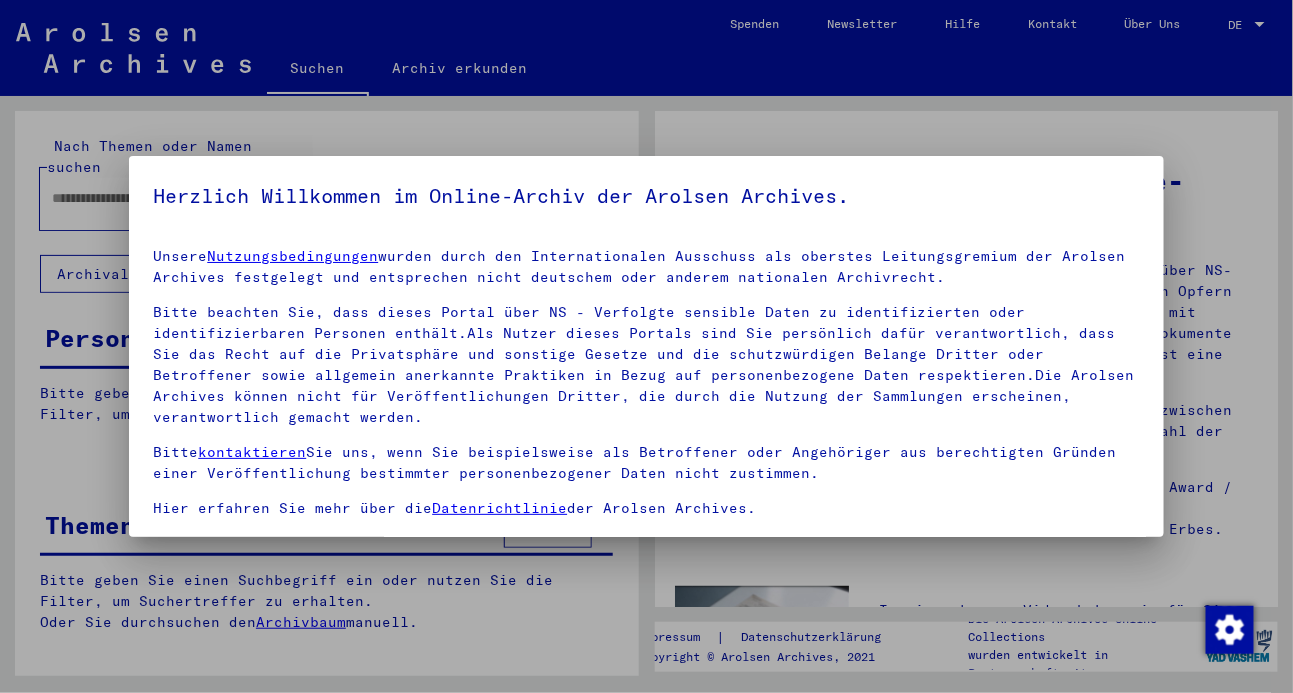 scroll, scrollTop: 50, scrollLeft: 0, axis: vertical 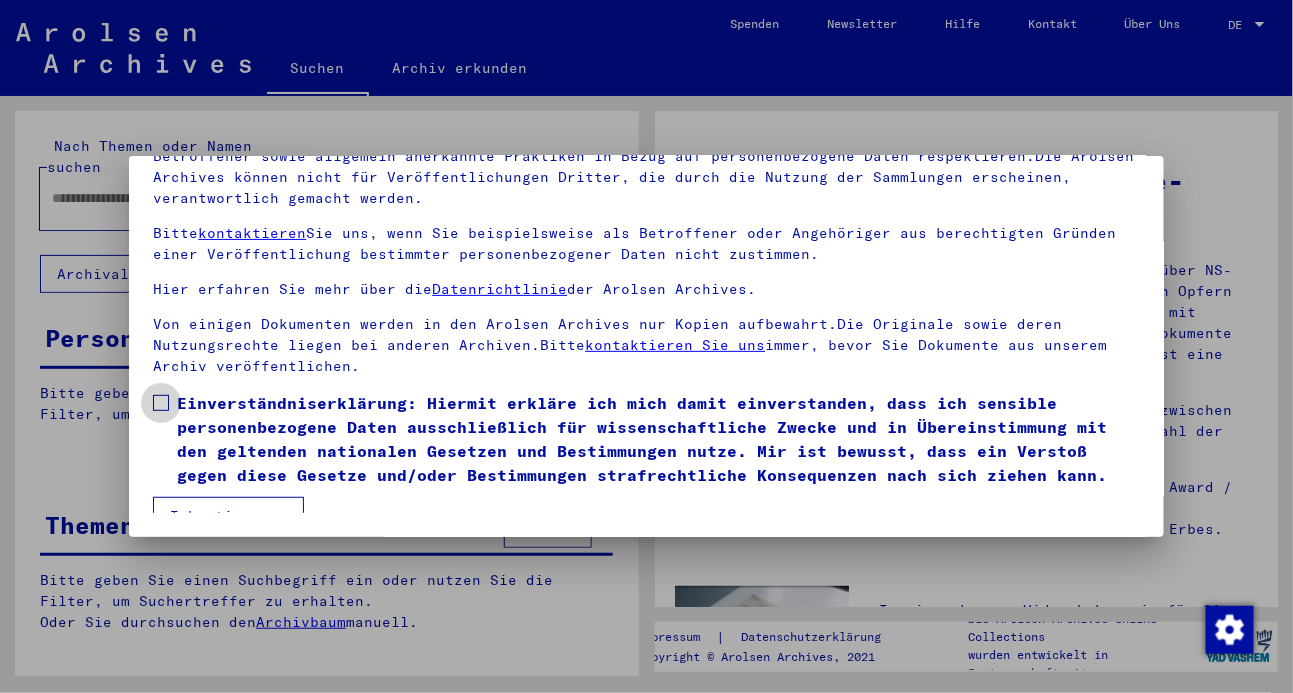 click at bounding box center [161, 403] 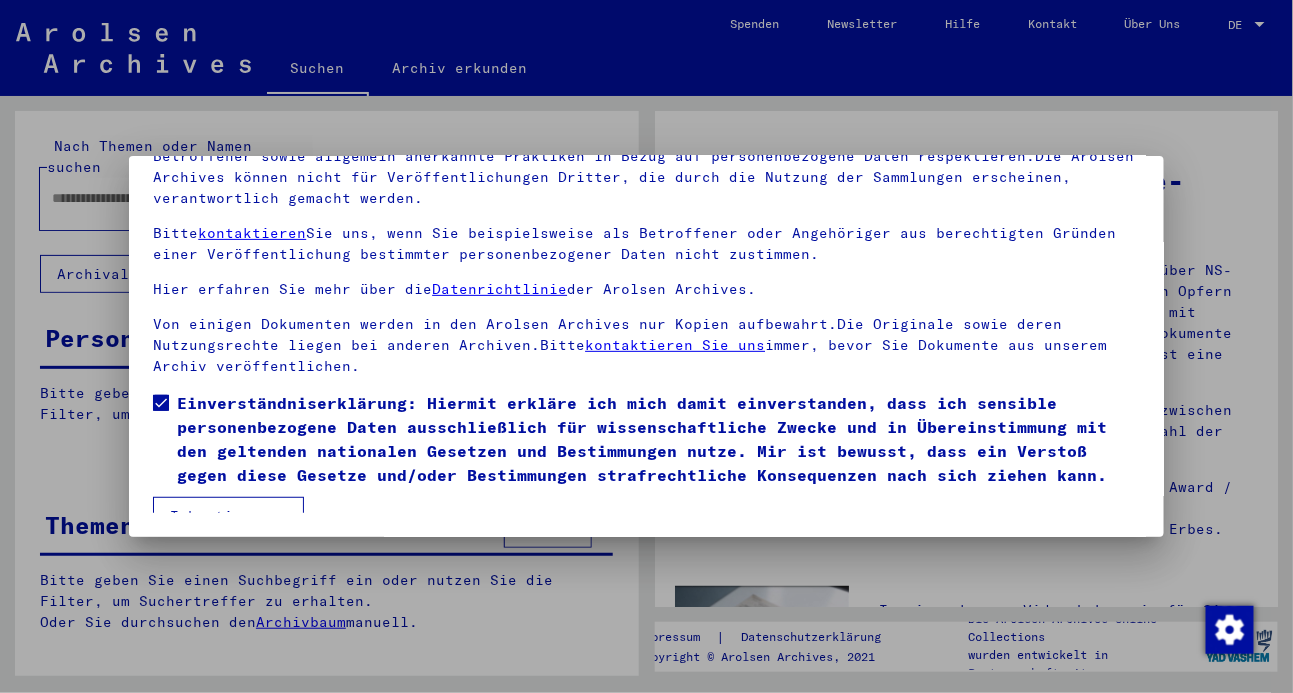 click on "Ich stimme zu" at bounding box center (228, 516) 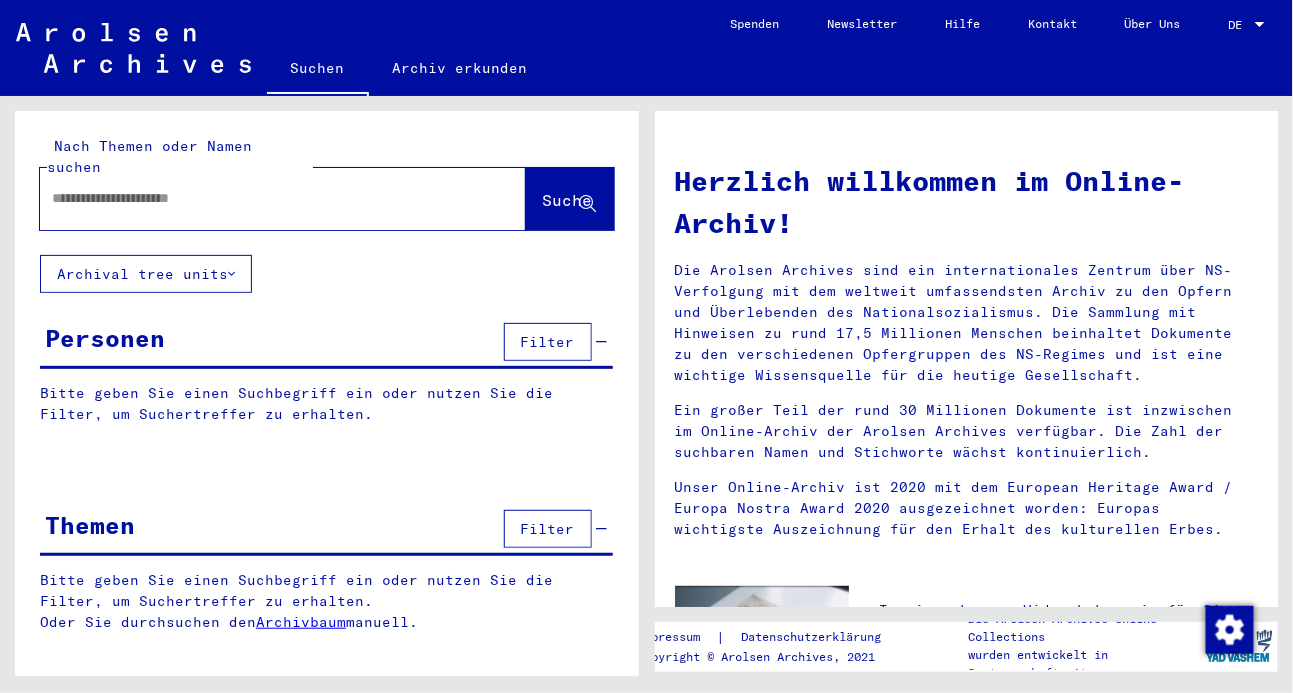 click at bounding box center [259, 198] 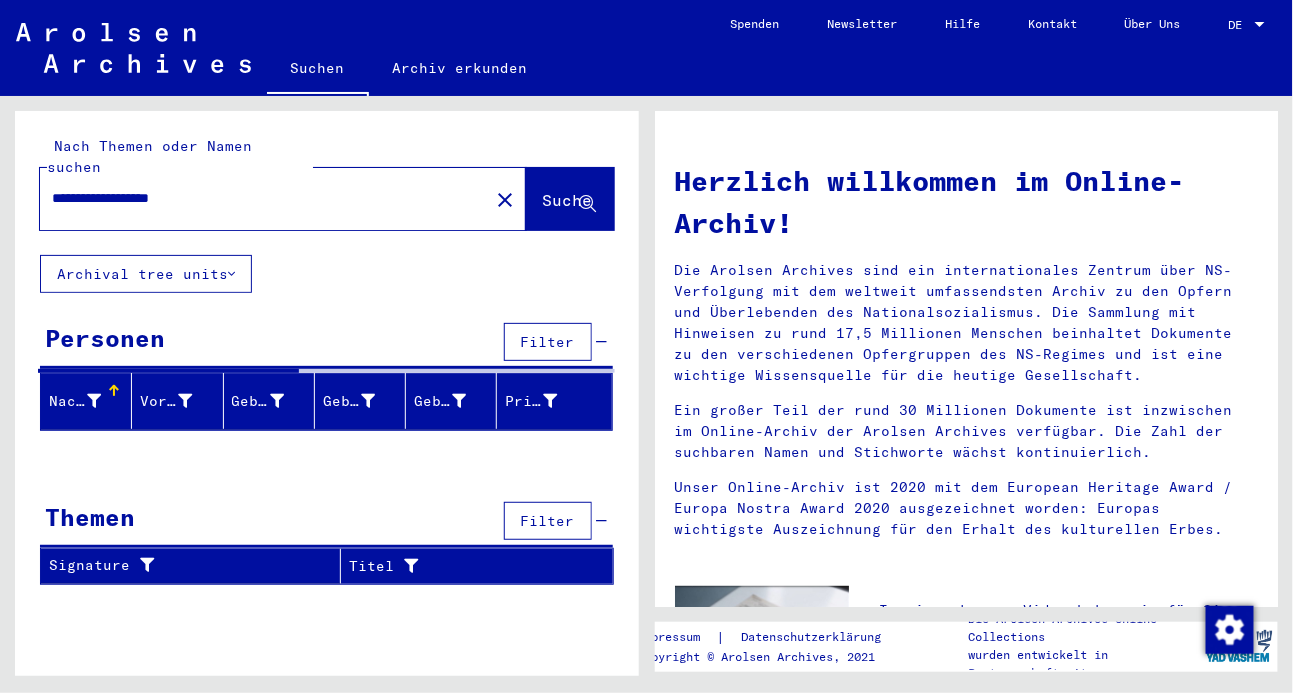 click on "**********" at bounding box center (259, 198) 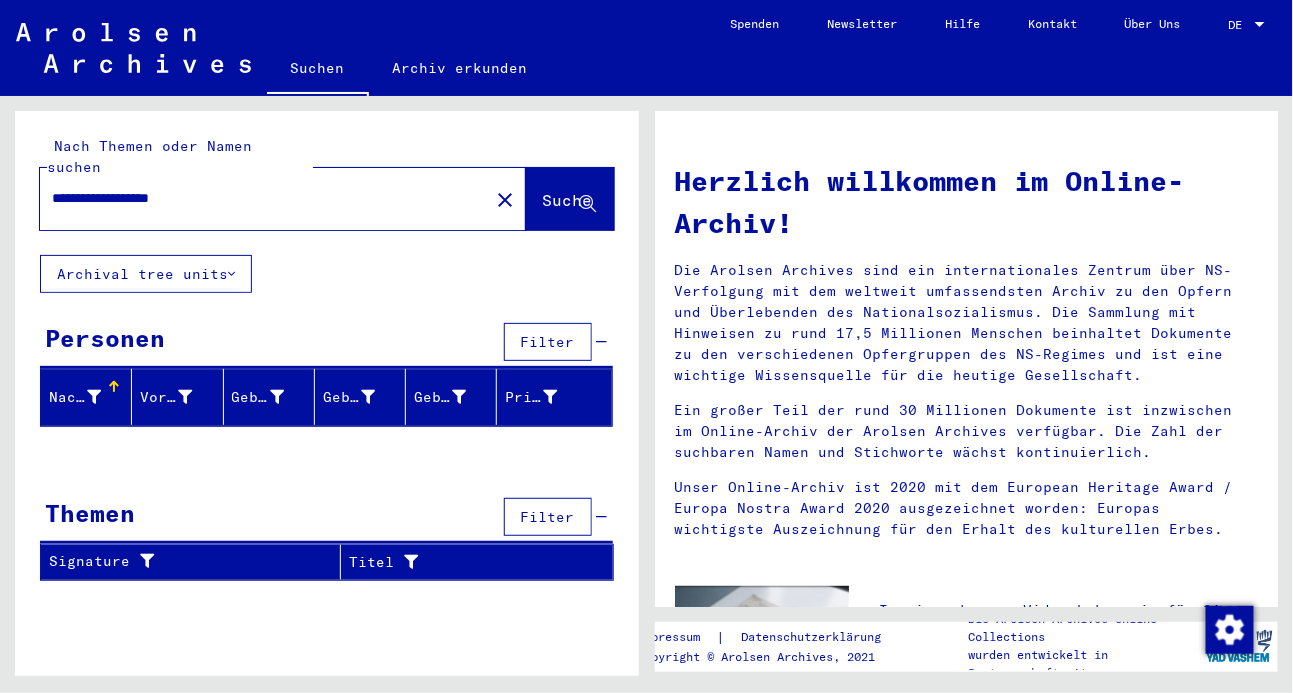click on "**********" at bounding box center (259, 198) 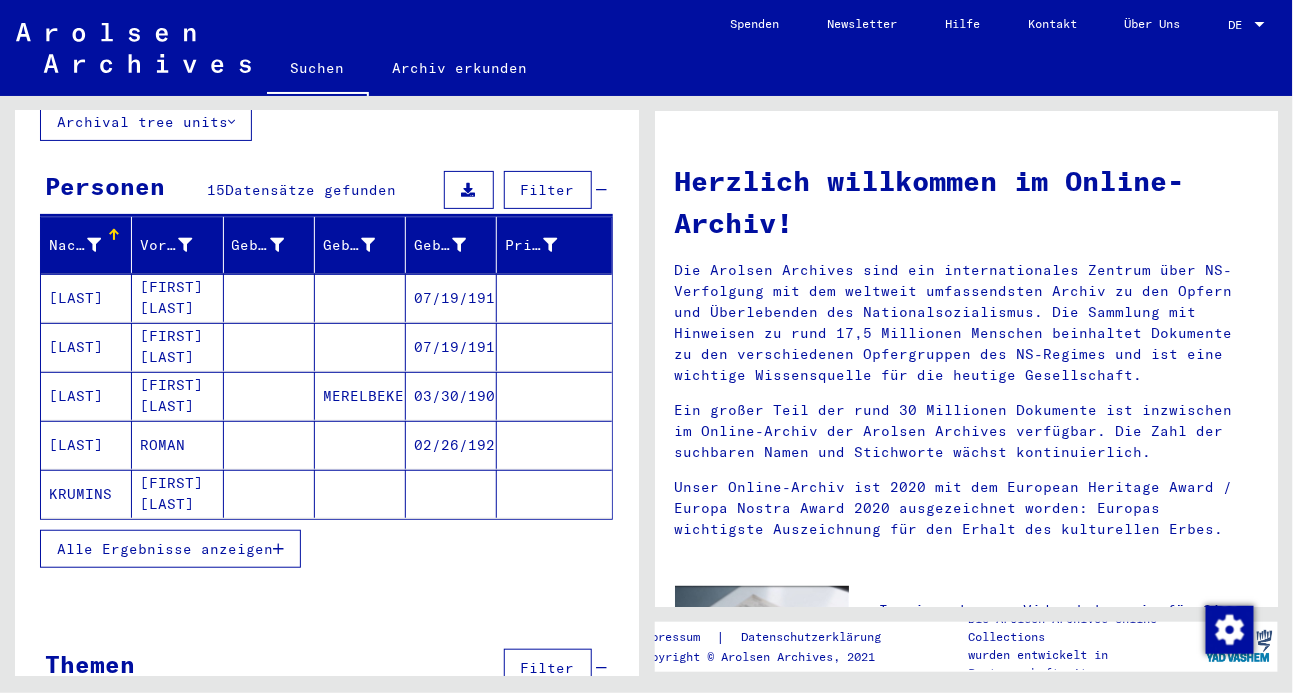 scroll, scrollTop: 156, scrollLeft: 0, axis: vertical 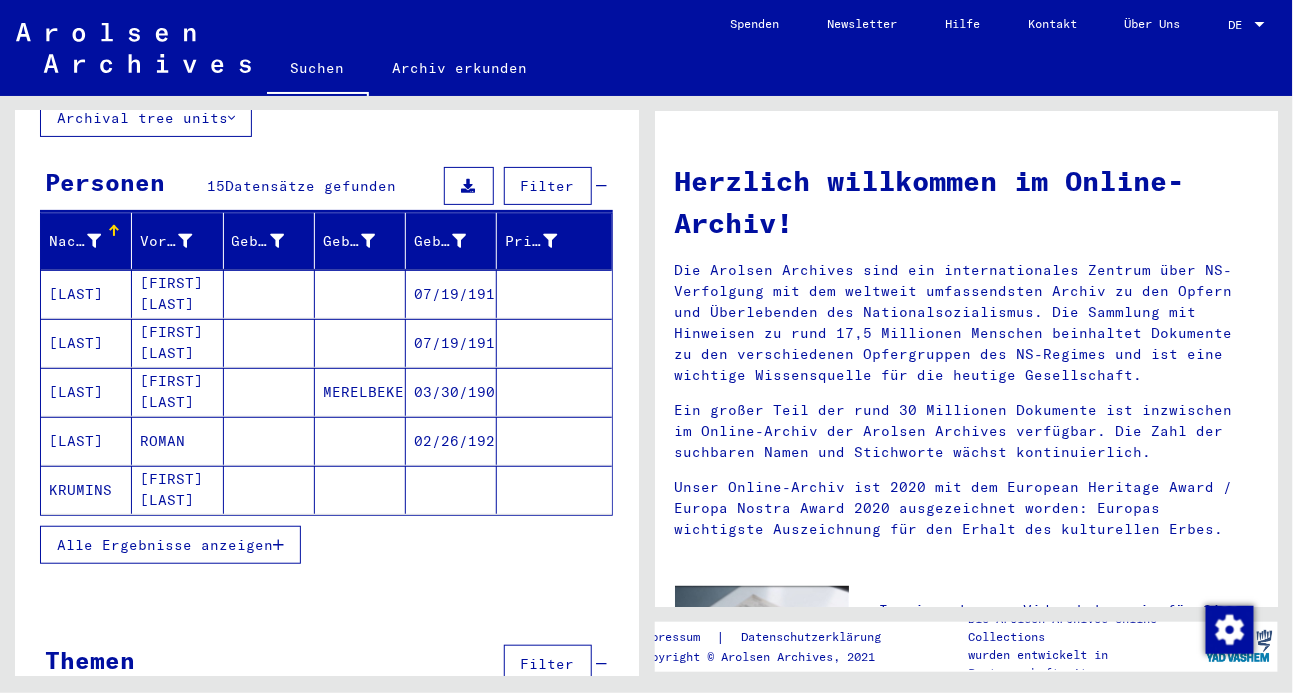 click on "Alle Ergebnisse anzeigen" at bounding box center (170, 545) 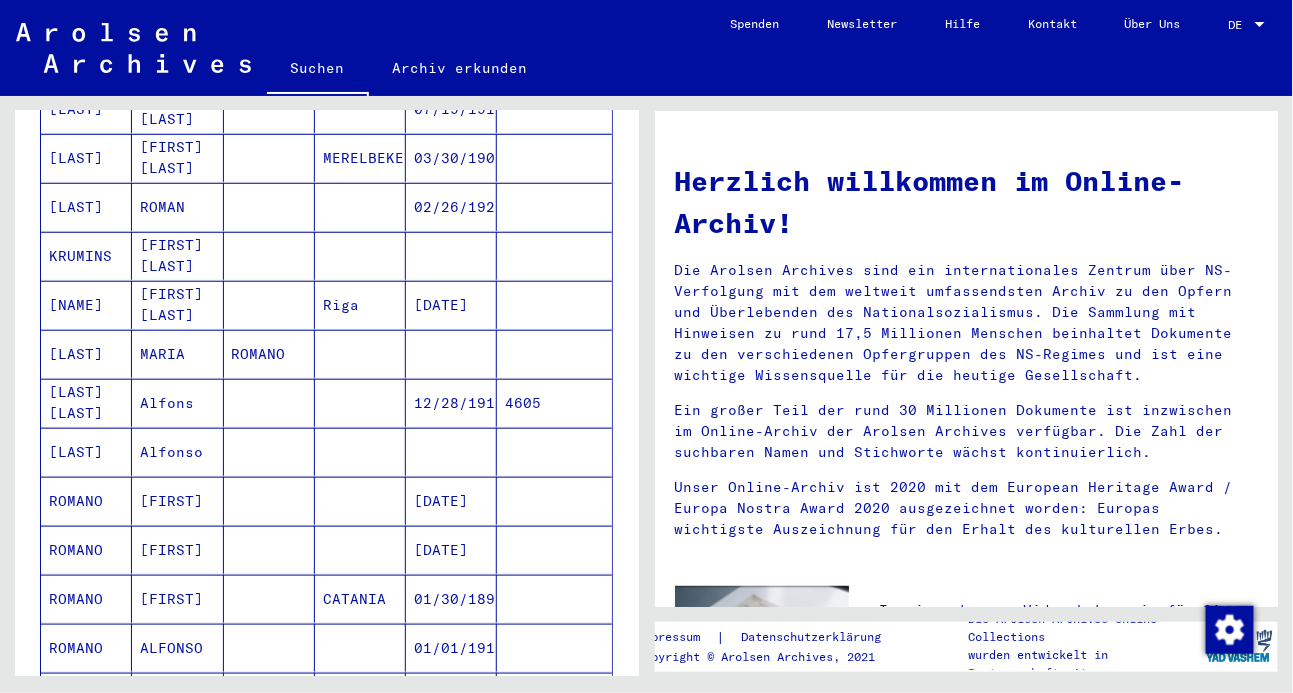 scroll, scrollTop: 397, scrollLeft: 0, axis: vertical 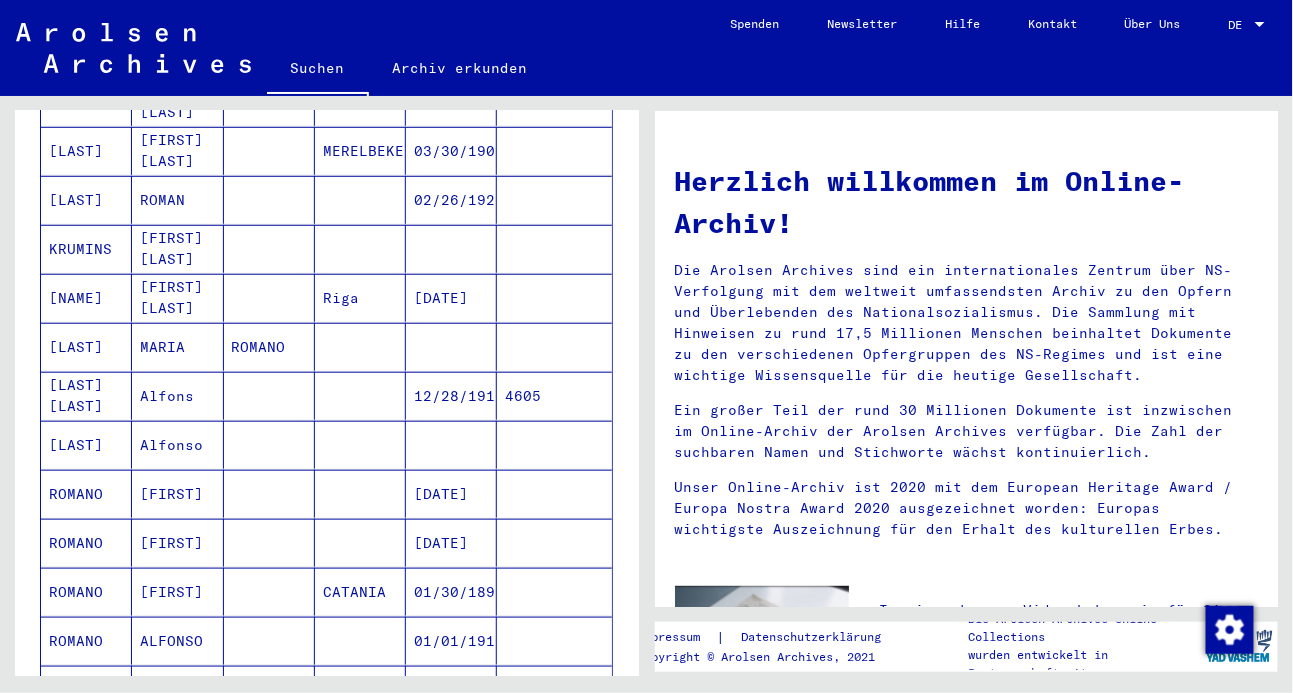 click on "[FIRST]" at bounding box center [177, 543] 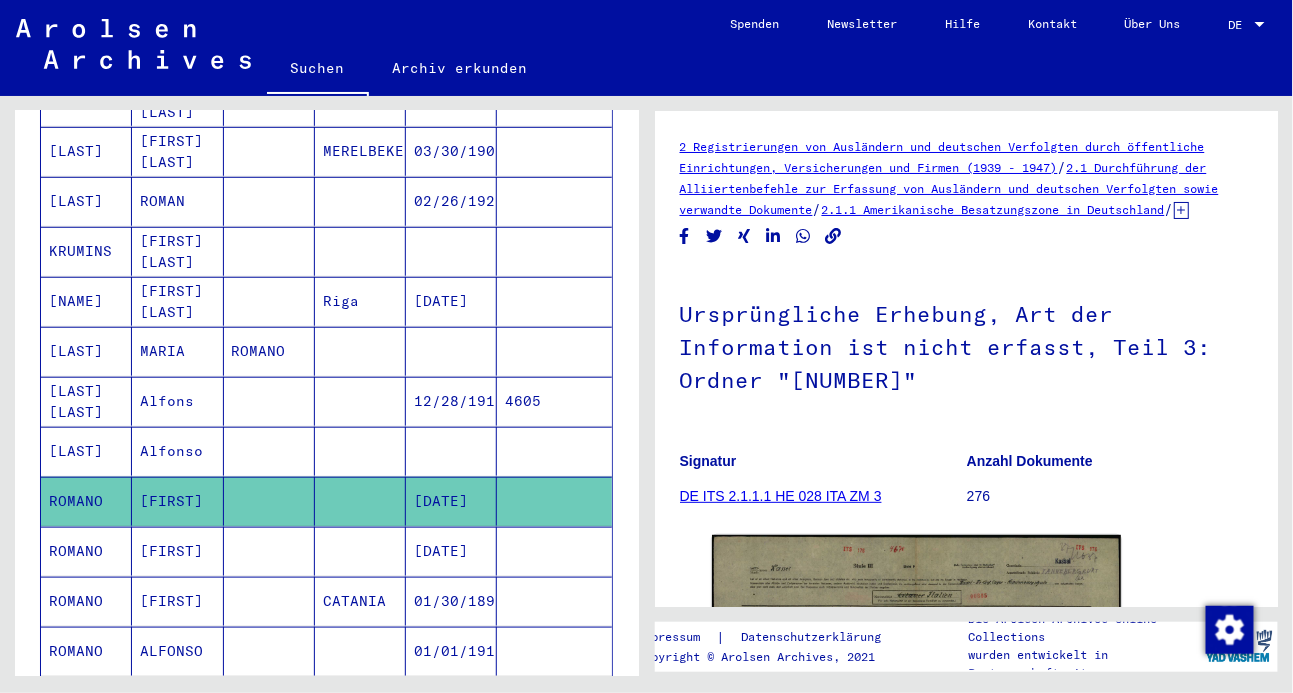 click on "Alfonso" at bounding box center [177, 501] 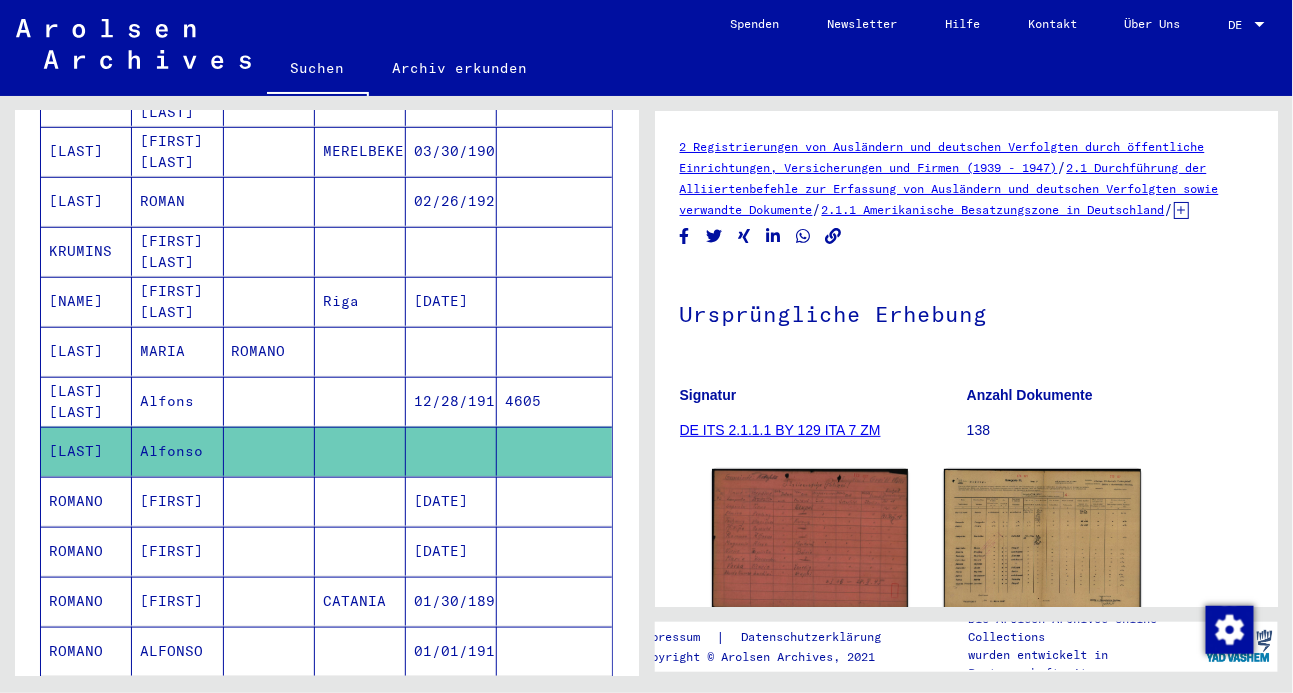 scroll, scrollTop: 0, scrollLeft: 0, axis: both 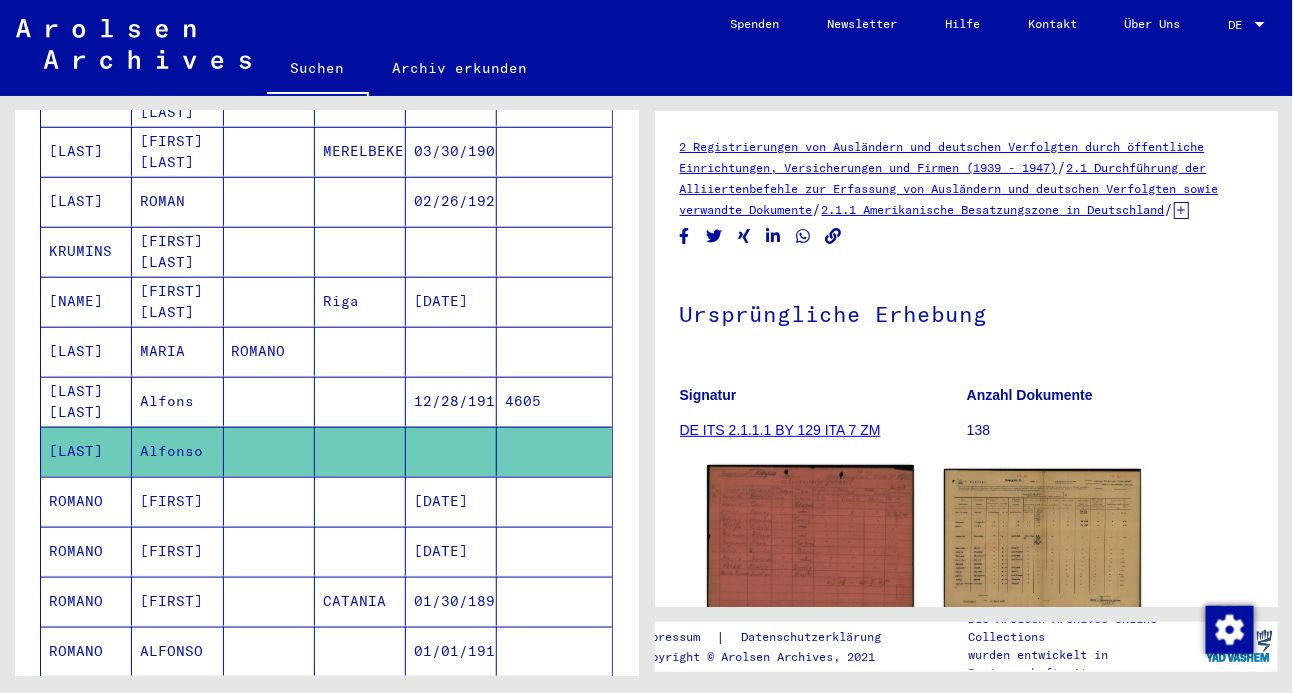 click 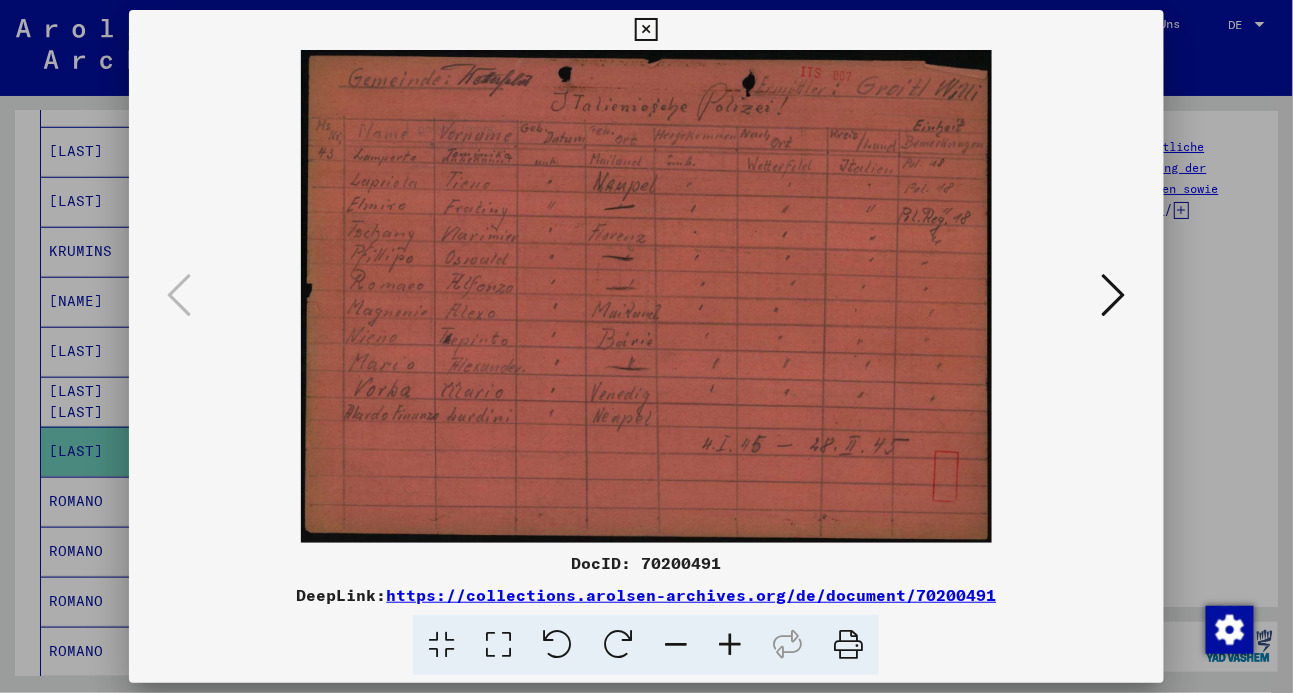 click at bounding box center (1114, 295) 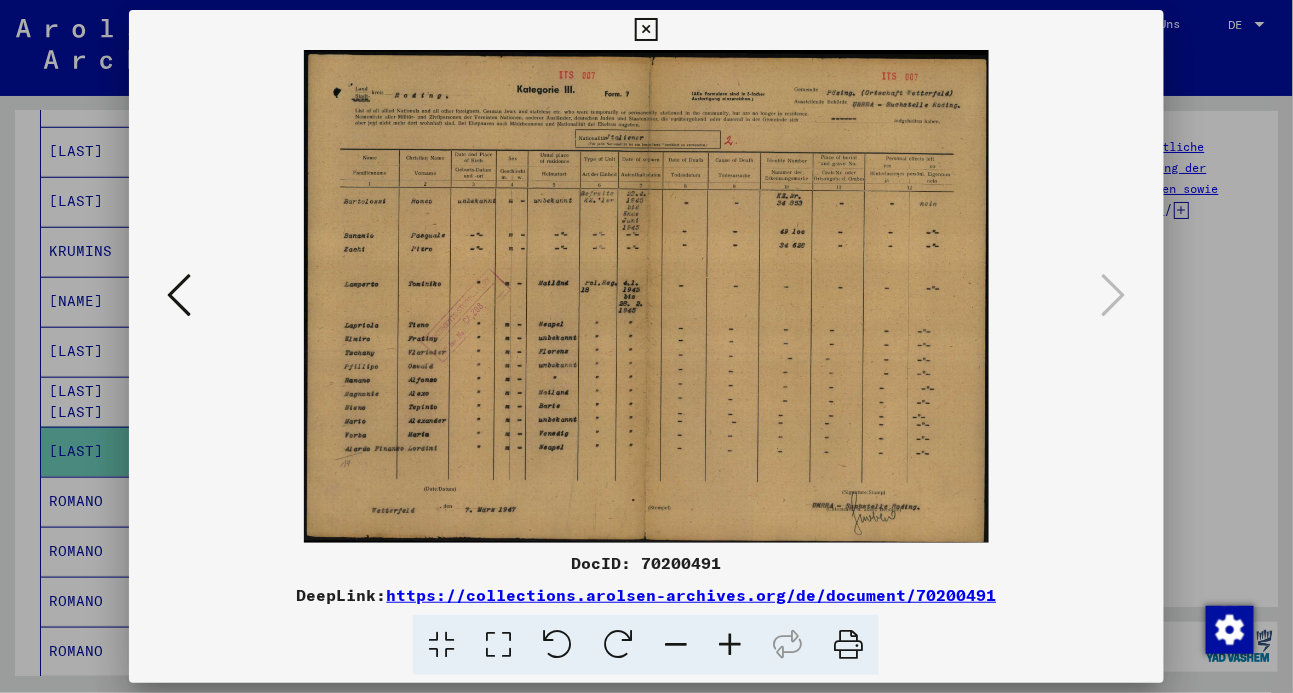 click at bounding box center (646, 30) 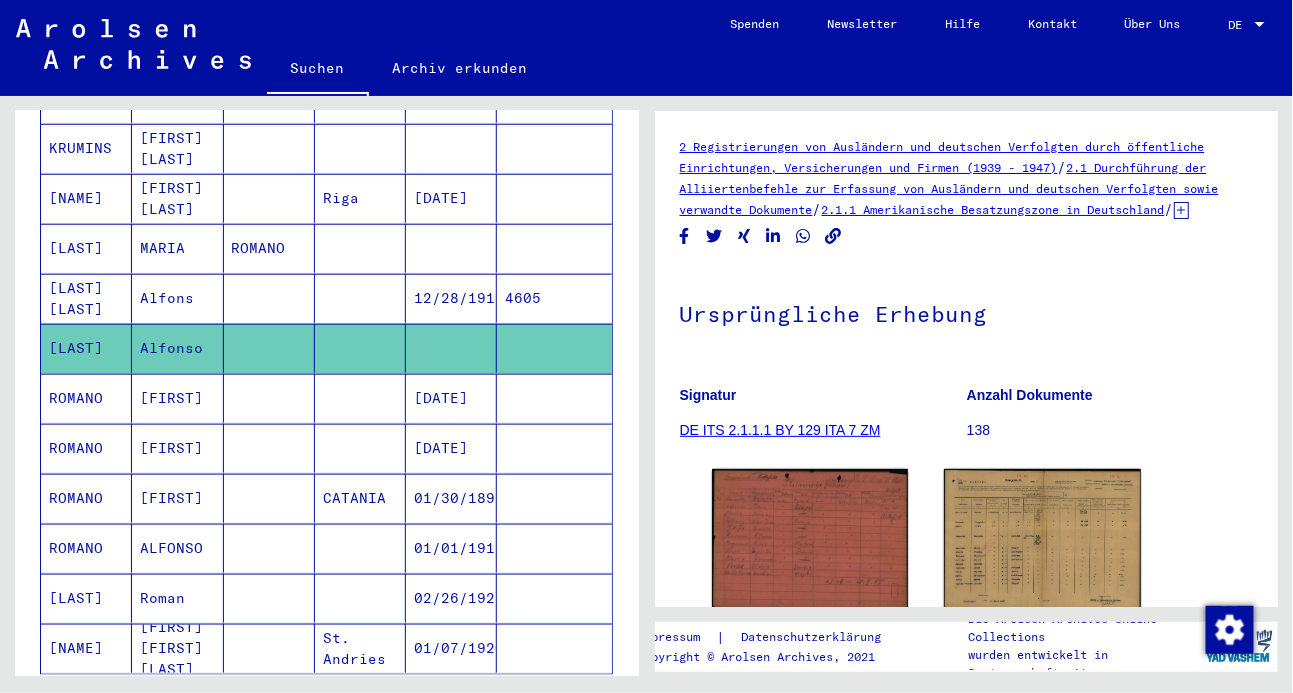 scroll, scrollTop: 526, scrollLeft: 0, axis: vertical 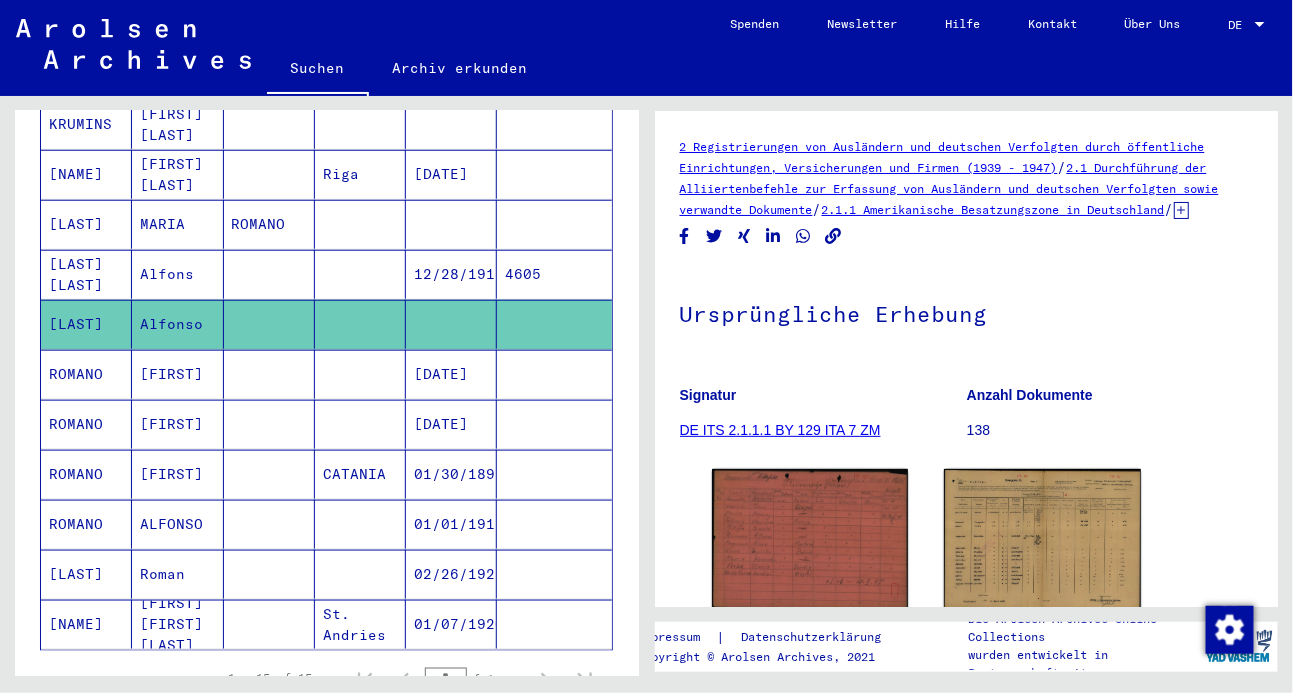 click on "01/01/1918" at bounding box center [451, 574] 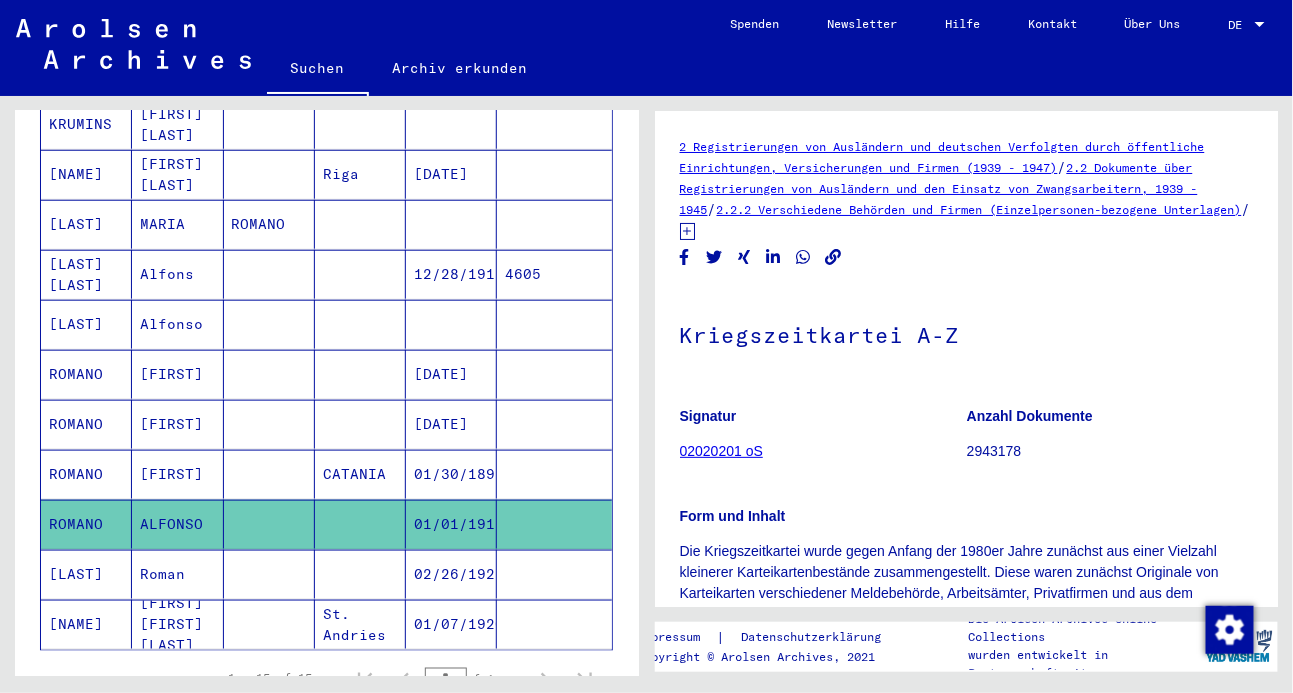 scroll, scrollTop: 0, scrollLeft: 0, axis: both 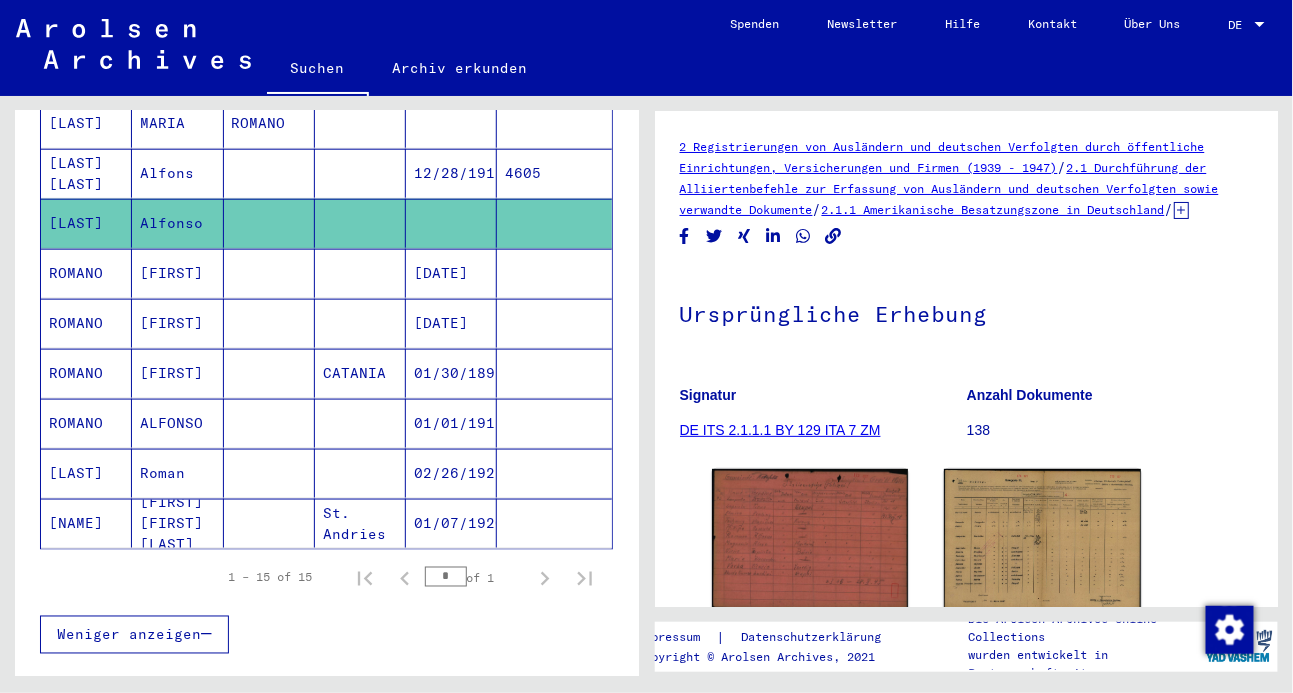 click on "ALFONSO" at bounding box center [177, 473] 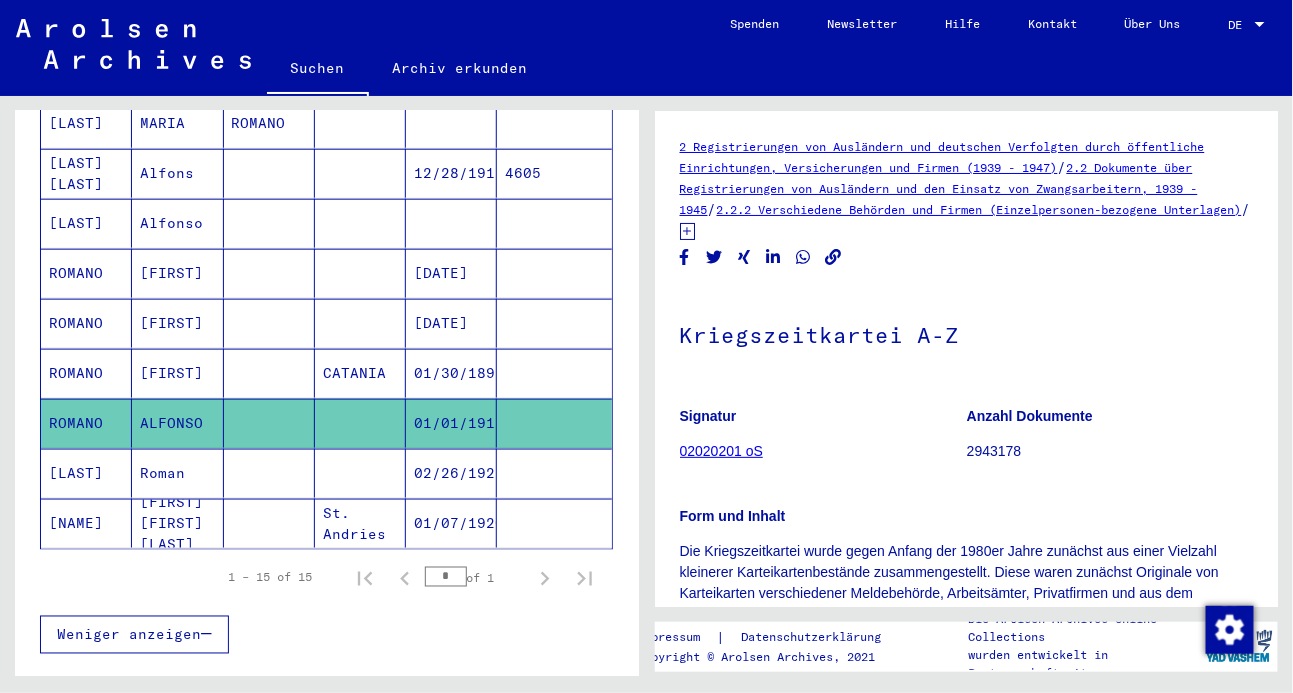 scroll, scrollTop: 0, scrollLeft: 0, axis: both 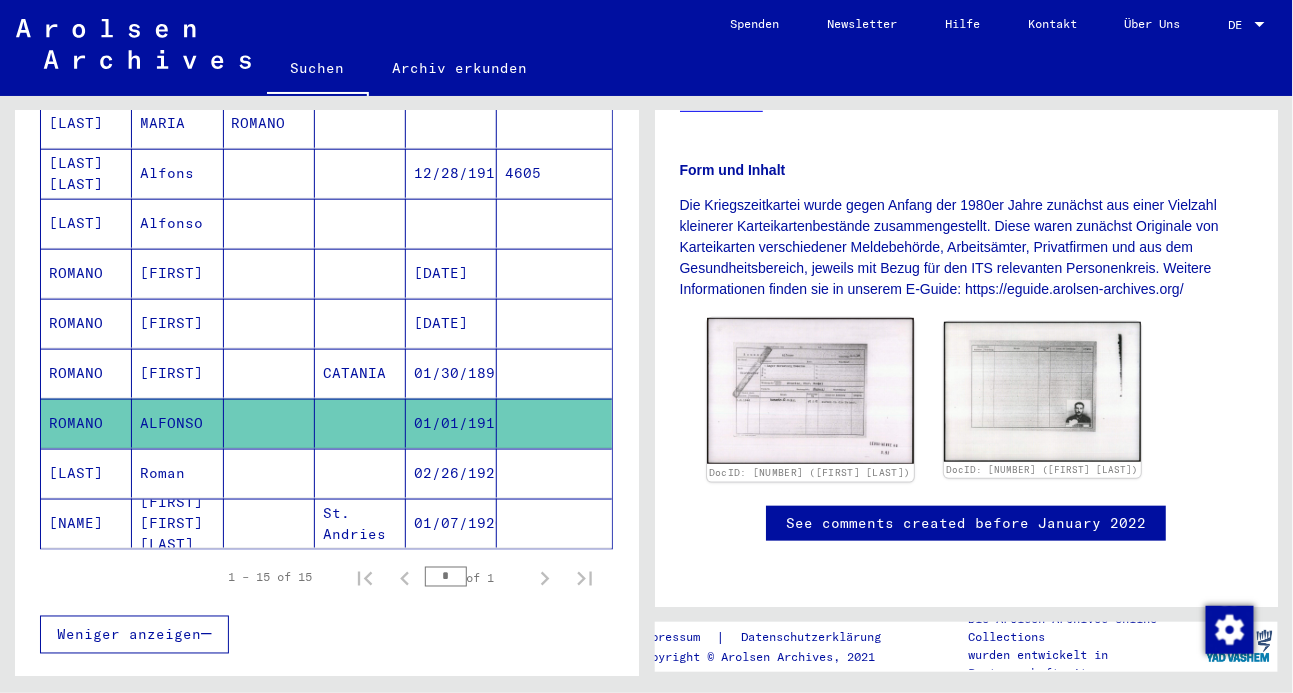click 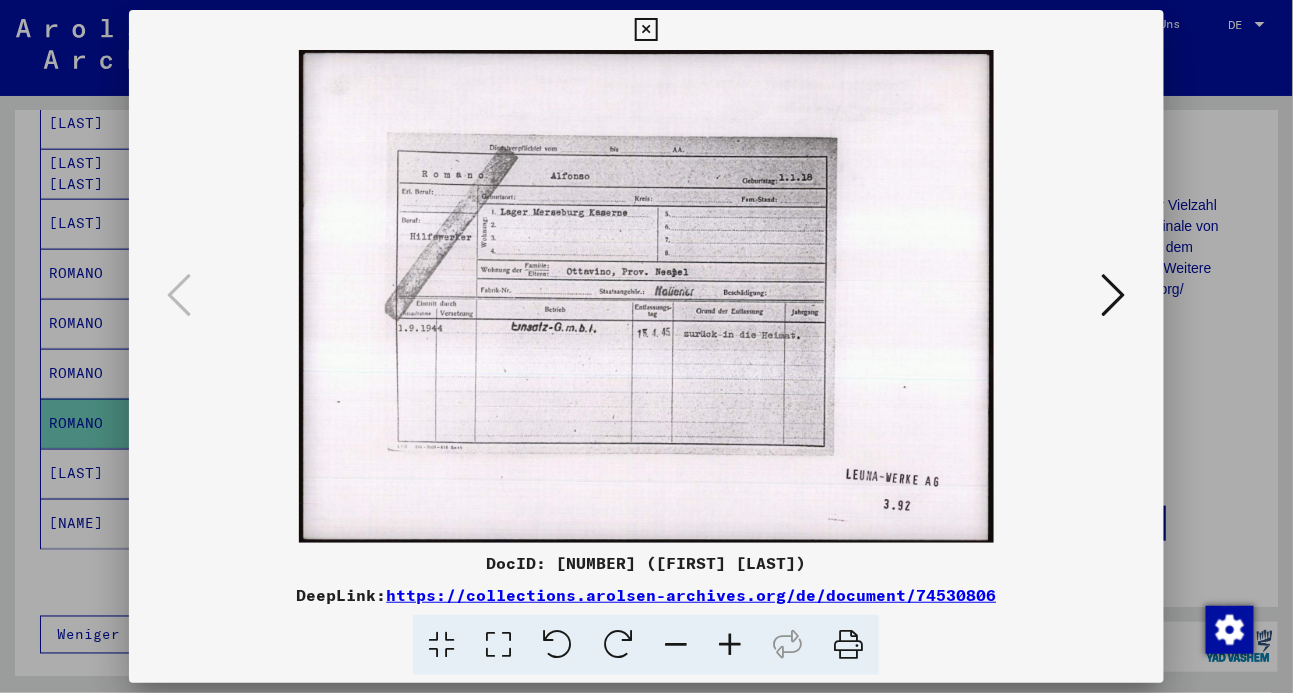 click at bounding box center (646, 30) 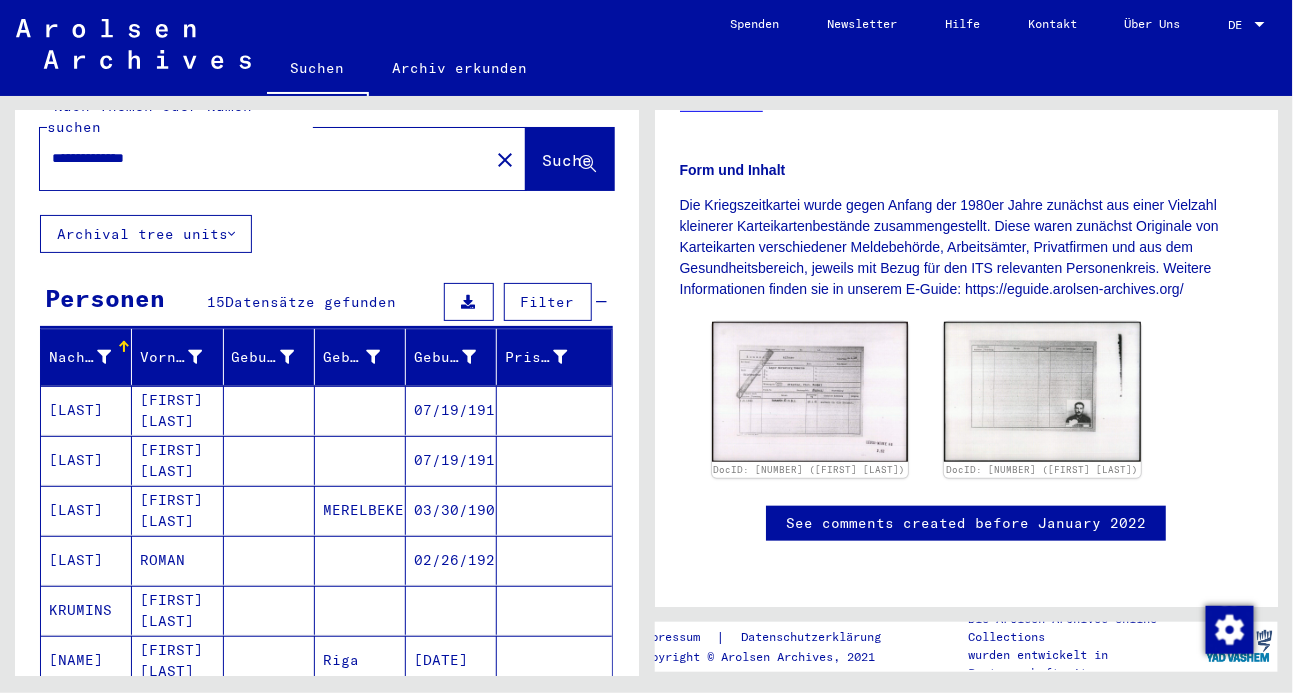 scroll, scrollTop: 0, scrollLeft: 0, axis: both 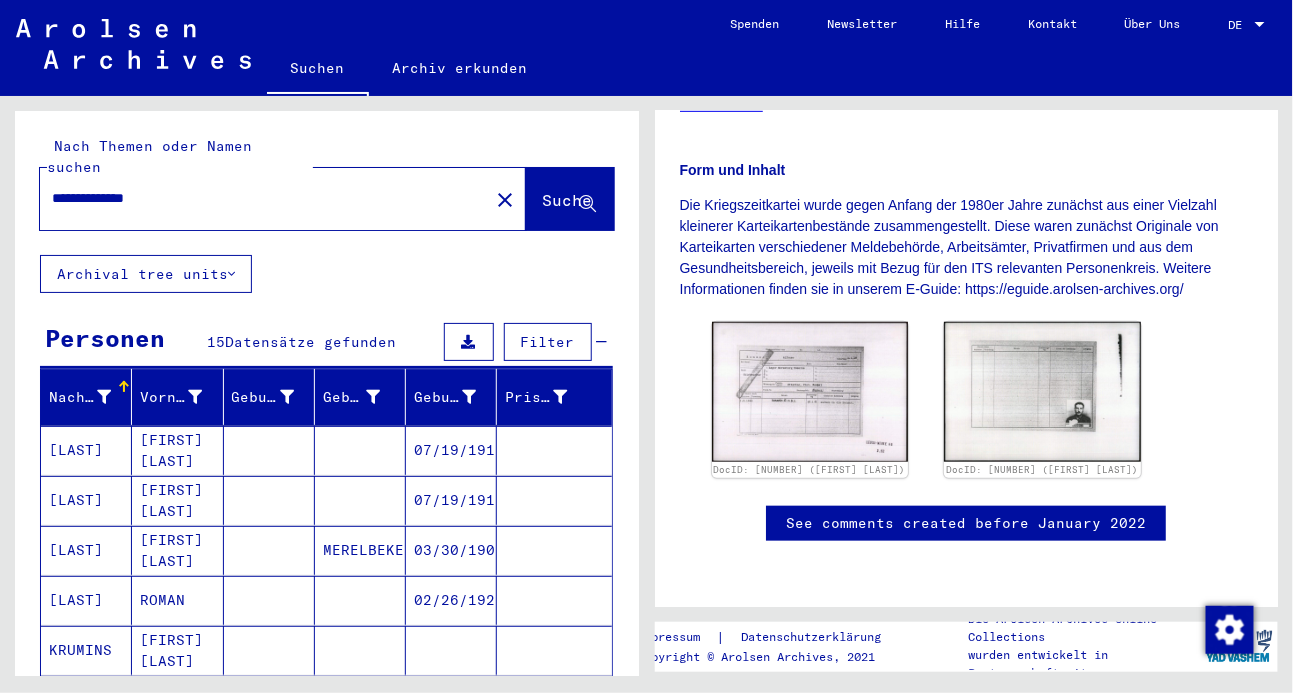 drag, startPoint x: 196, startPoint y: 179, endPoint x: -41, endPoint y: 173, distance: 237.07594 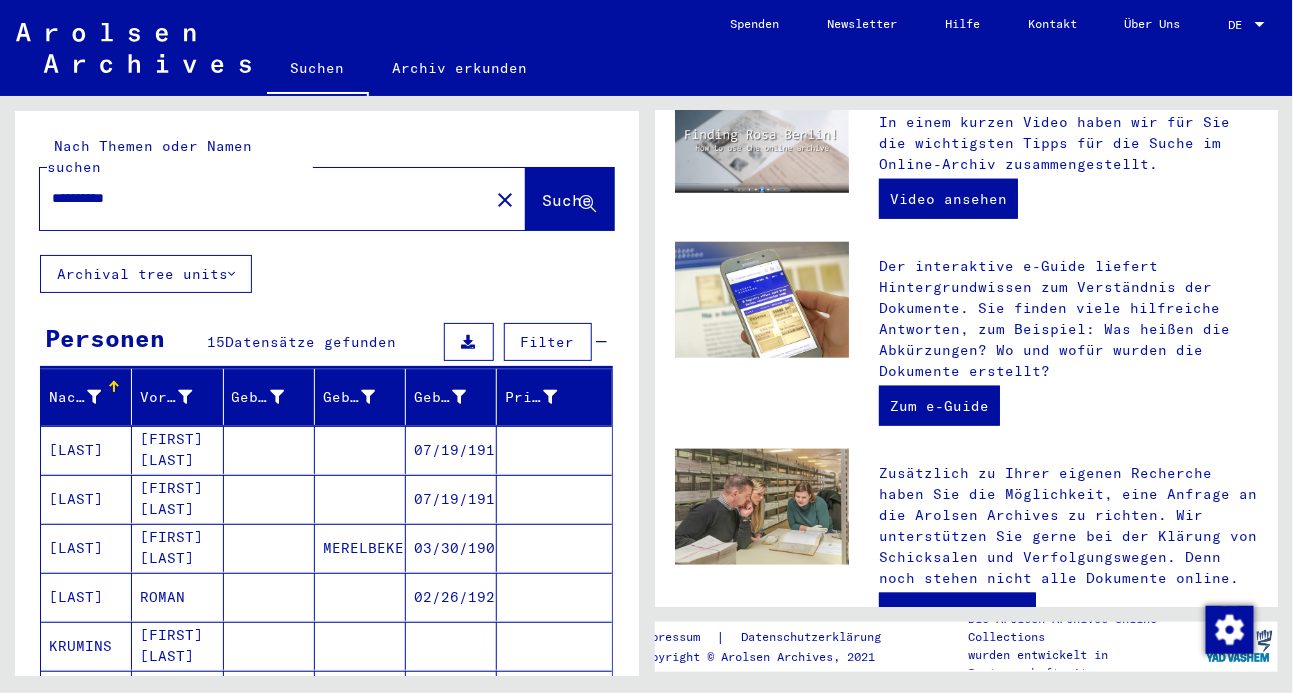 scroll, scrollTop: 0, scrollLeft: 0, axis: both 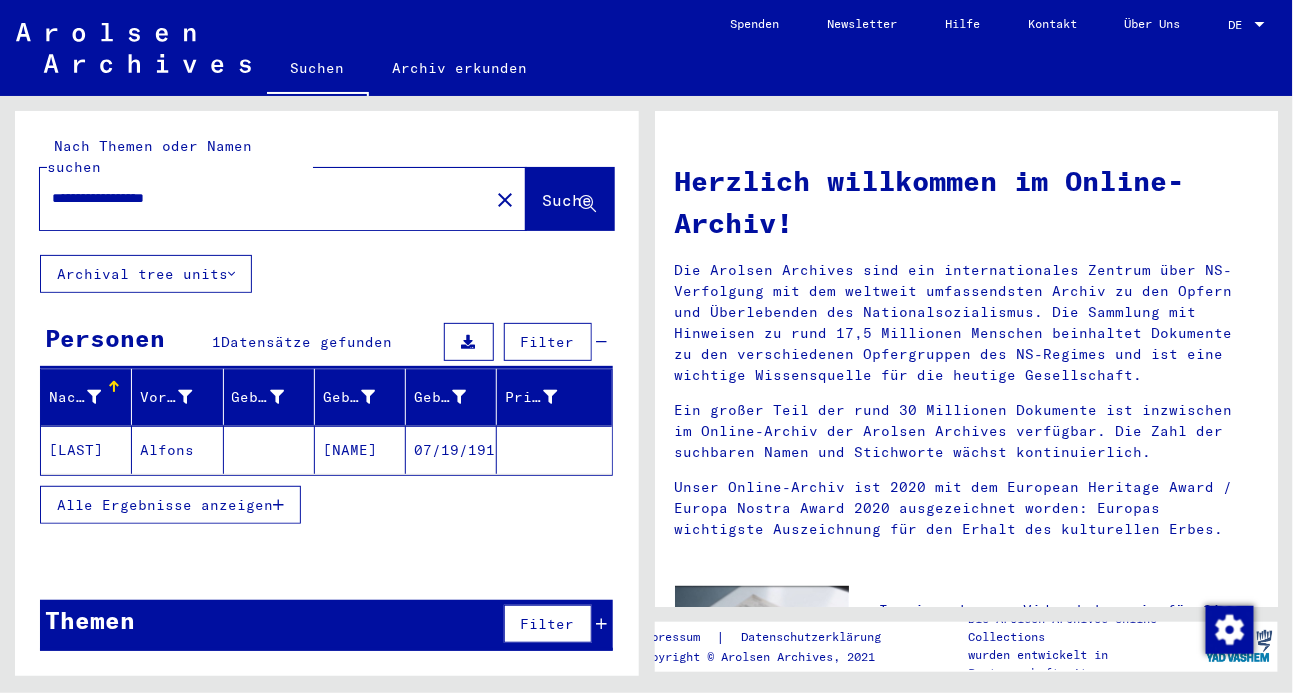 click on "[LAST]" 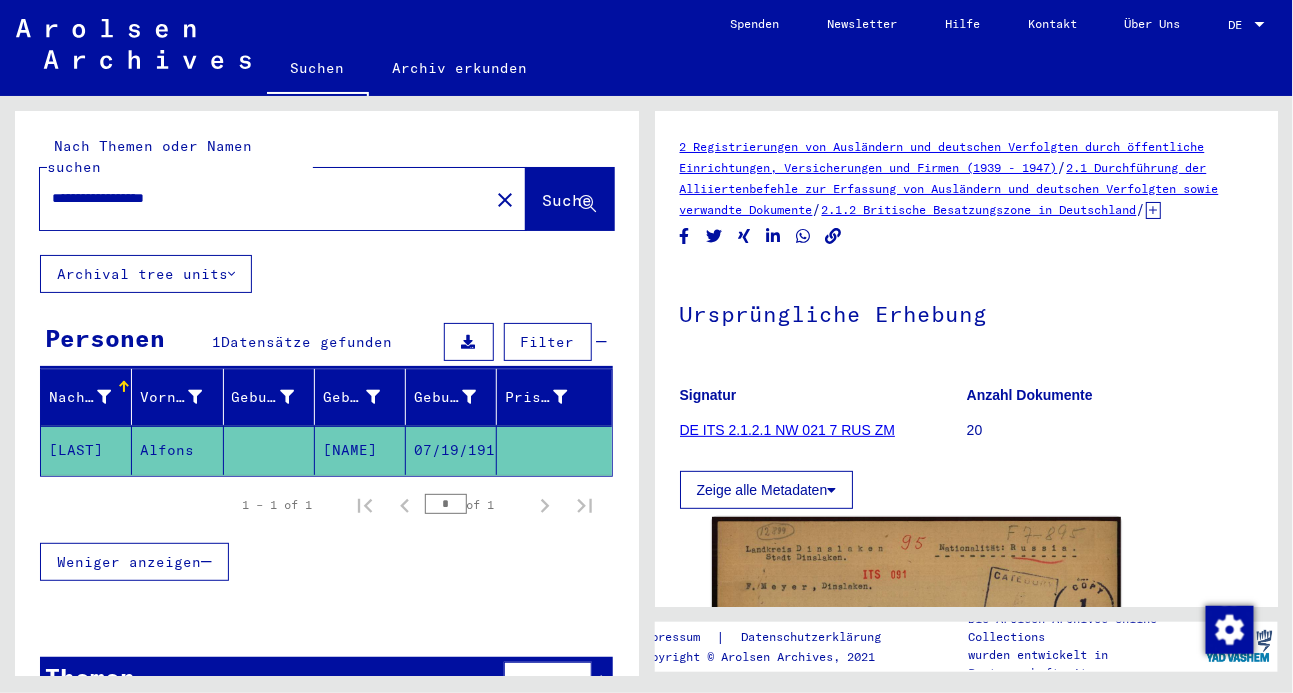 scroll, scrollTop: 0, scrollLeft: 0, axis: both 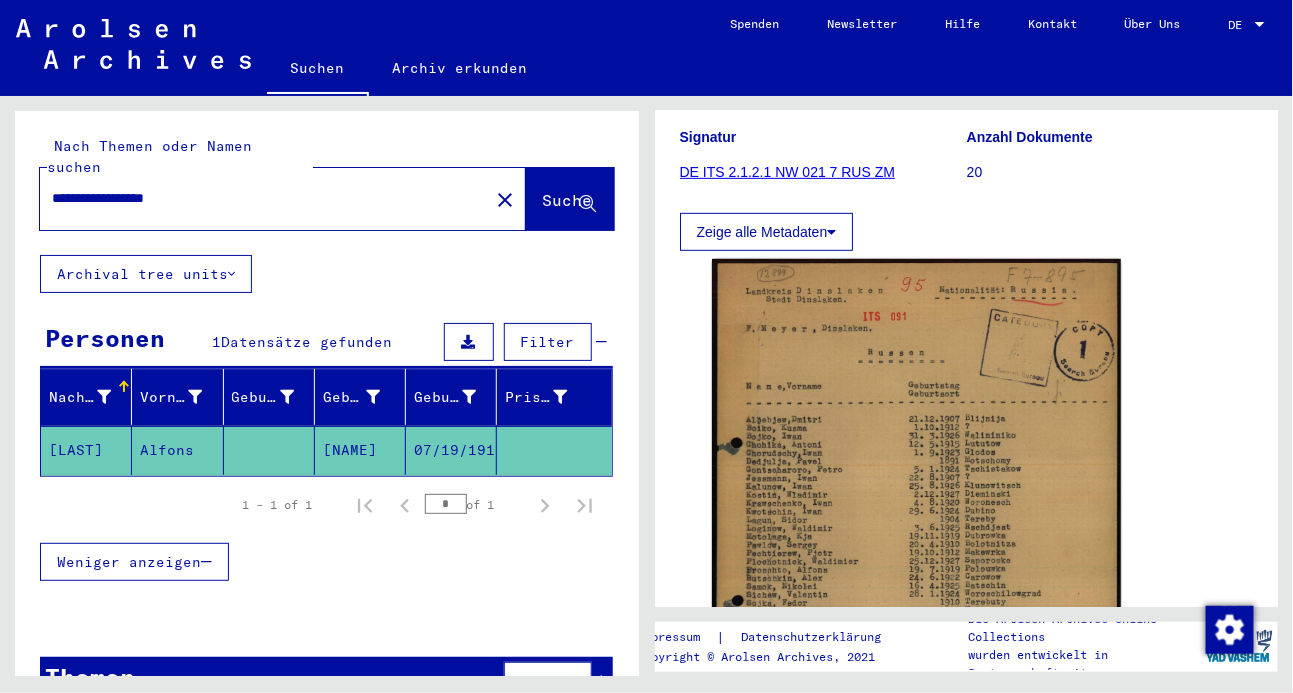 click on "**********" at bounding box center [265, 198] 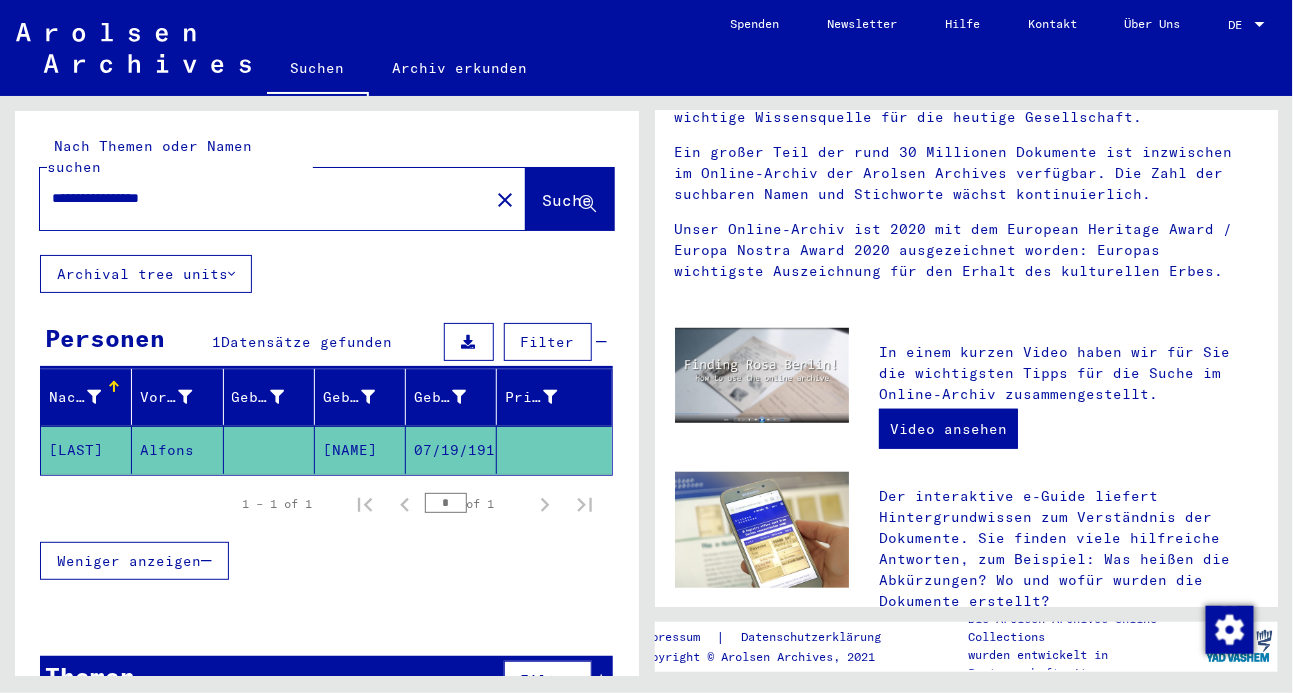 scroll, scrollTop: 0, scrollLeft: 0, axis: both 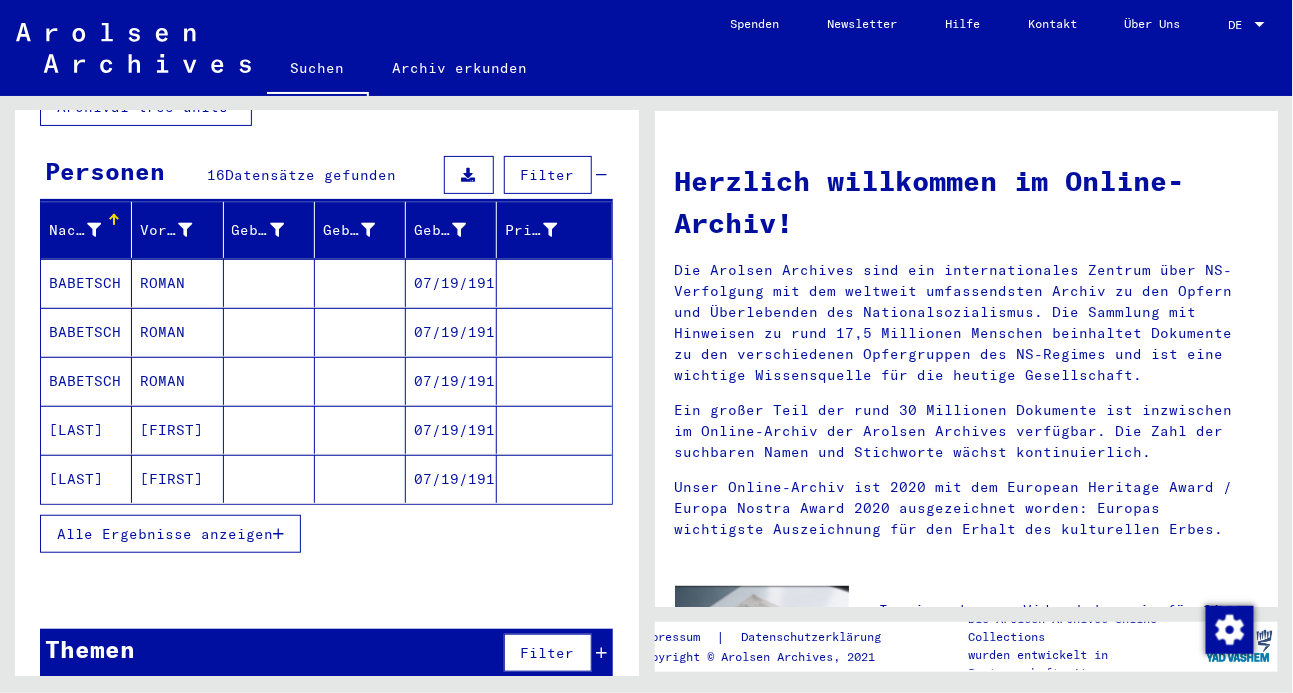 click on "Alle Ergebnisse anzeigen" at bounding box center (165, 534) 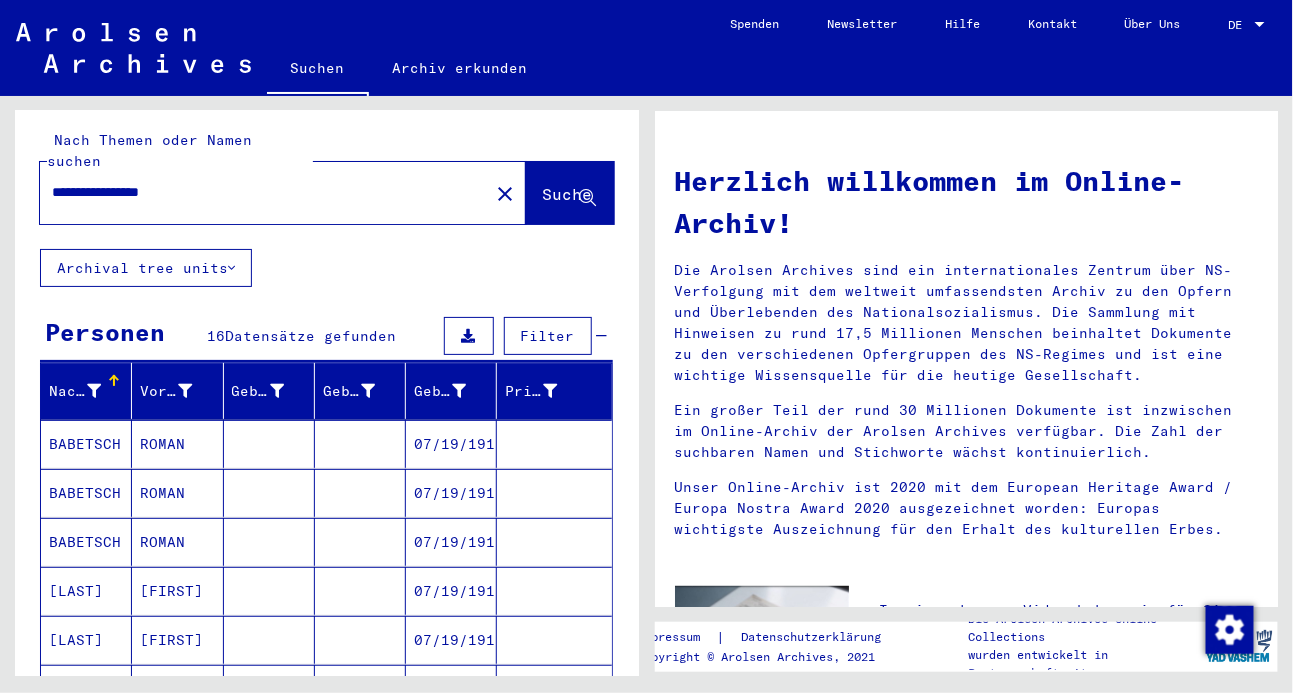 scroll, scrollTop: 2, scrollLeft: 0, axis: vertical 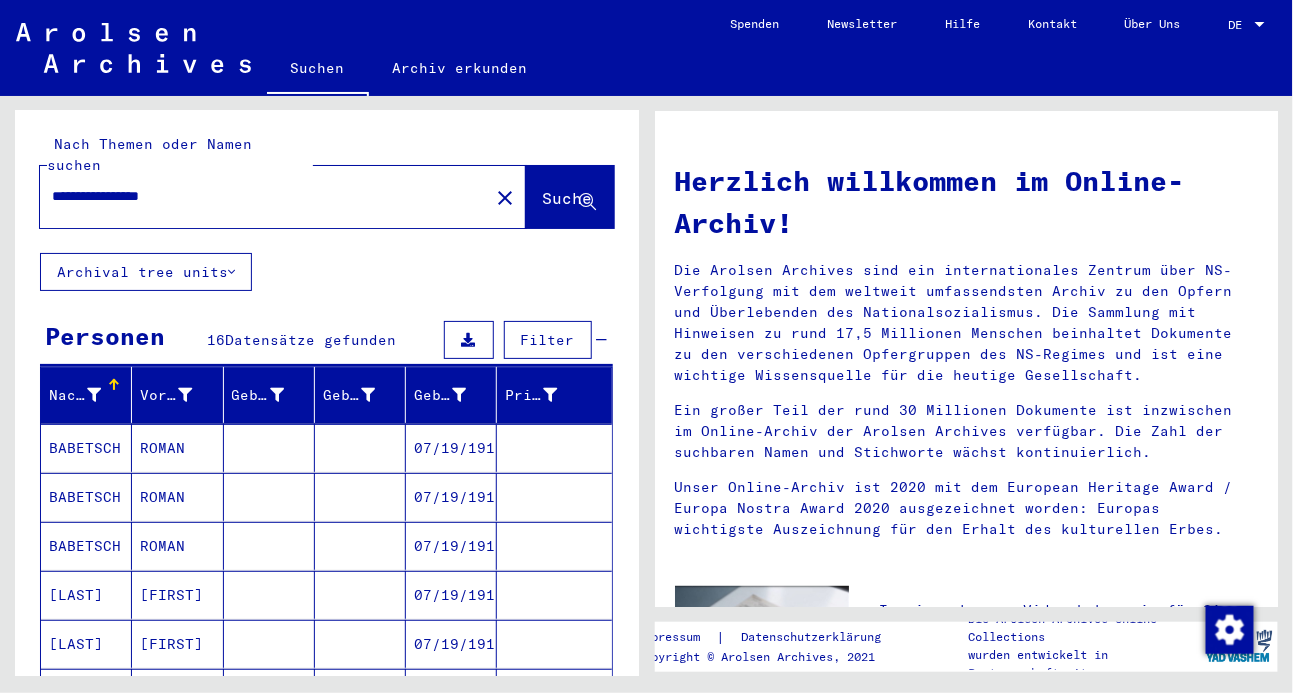 click on "**********" at bounding box center (259, 196) 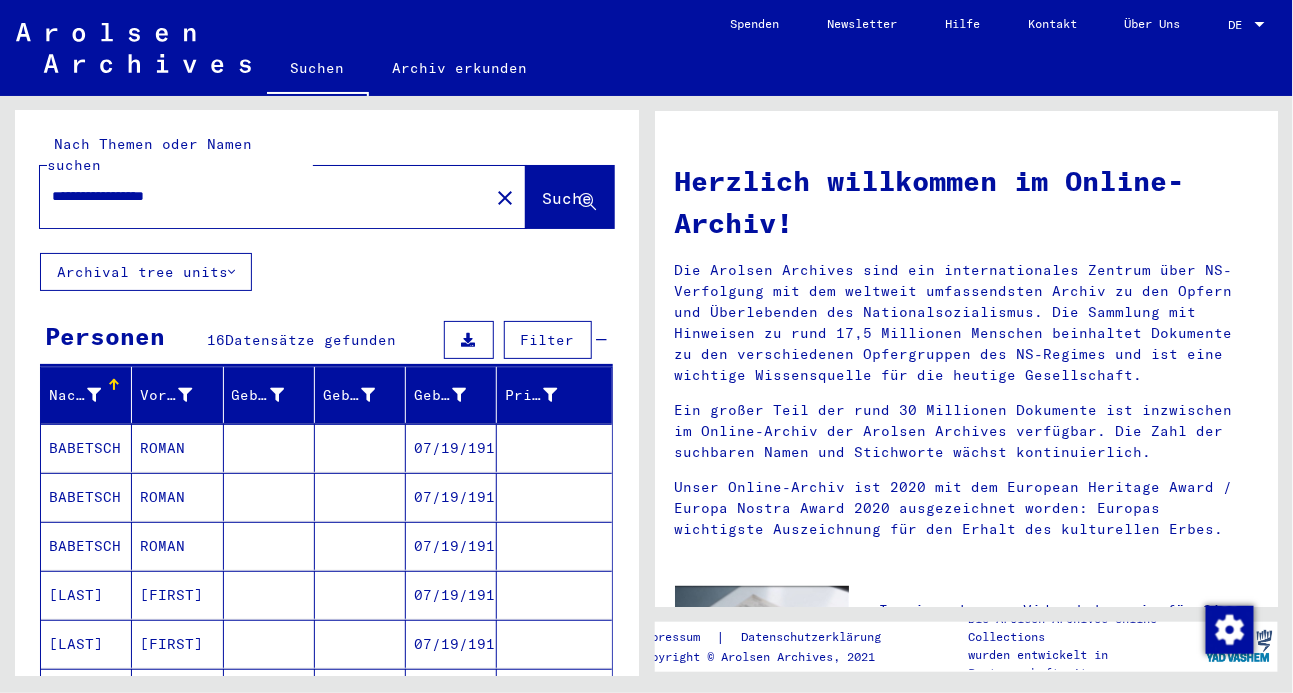 type on "**********" 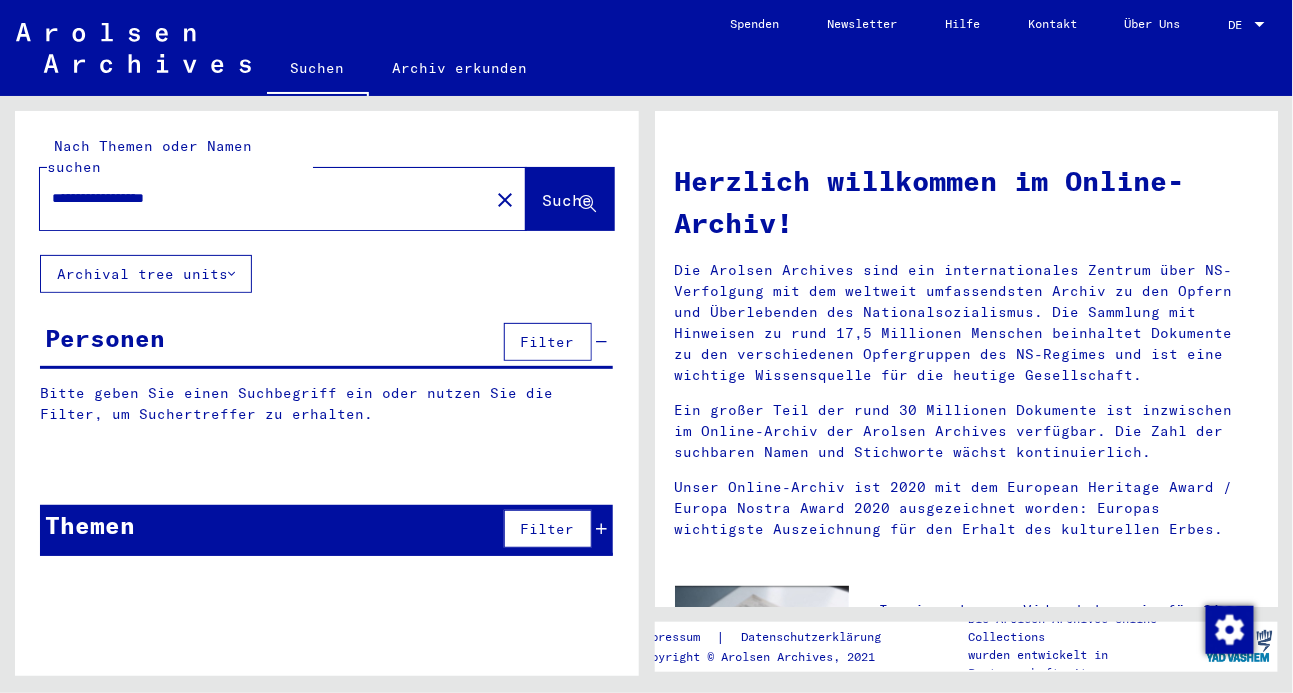 scroll, scrollTop: 0, scrollLeft: 0, axis: both 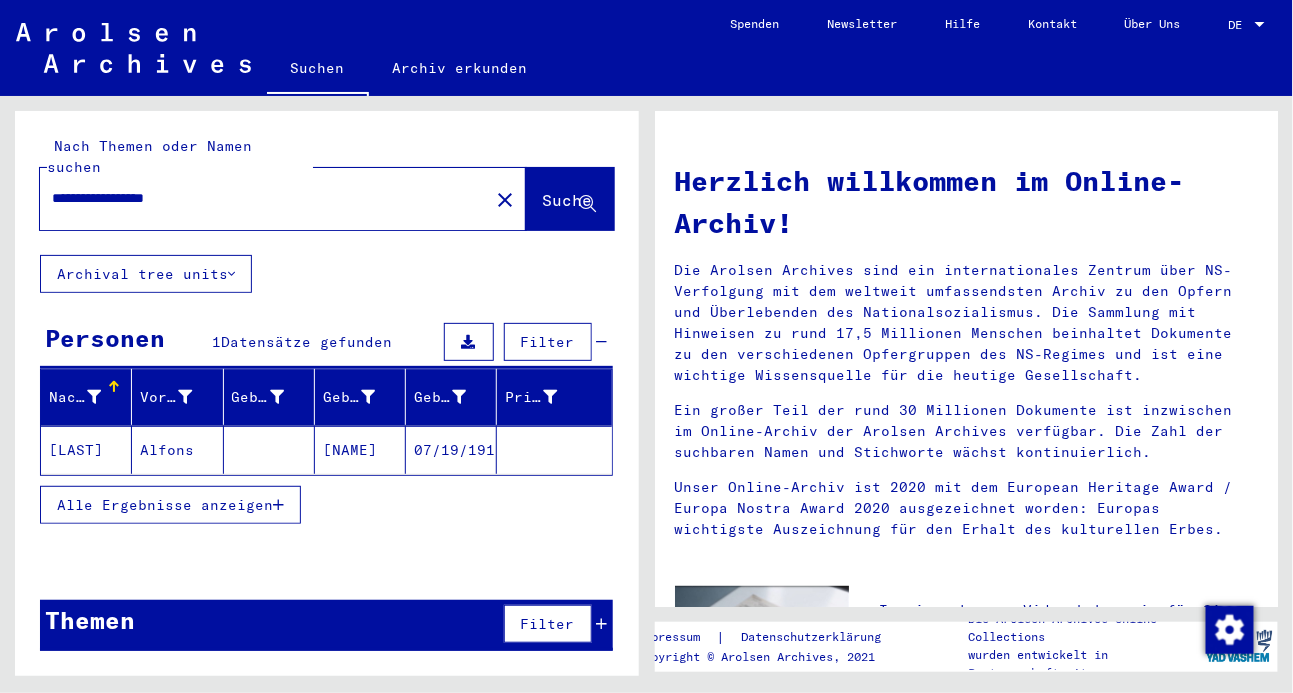 click on "Alfons" 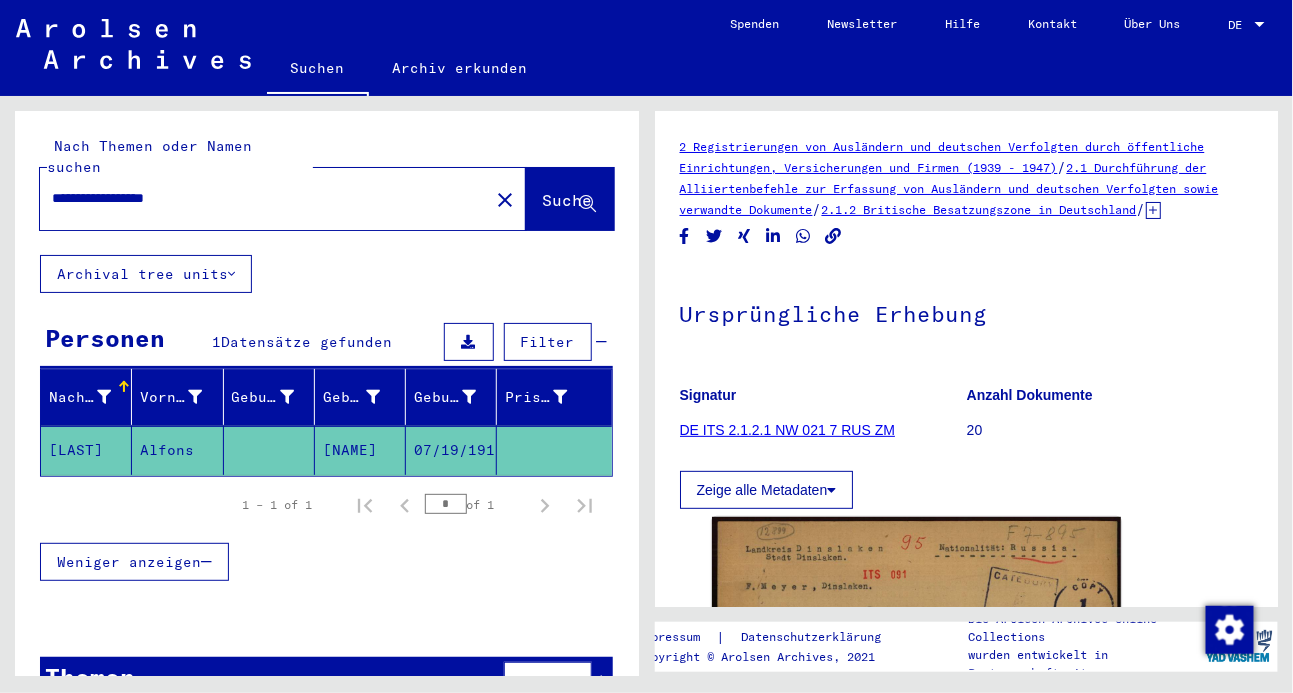 scroll, scrollTop: 0, scrollLeft: 0, axis: both 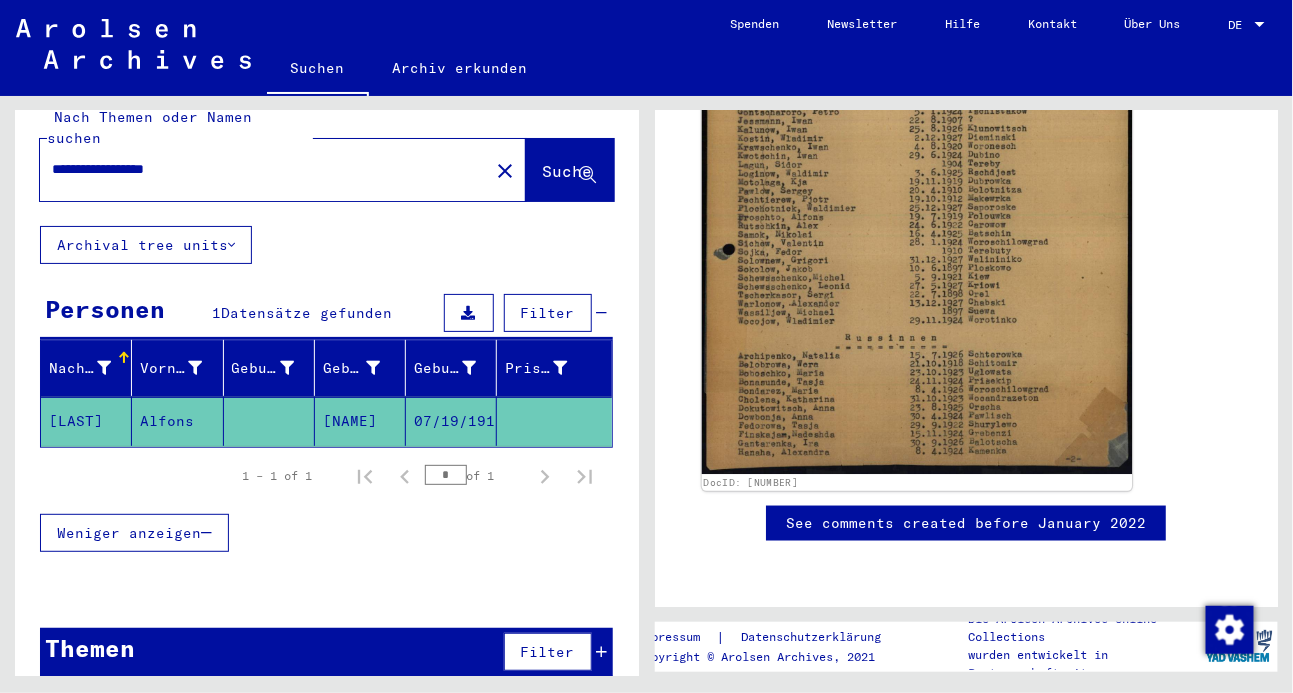 click 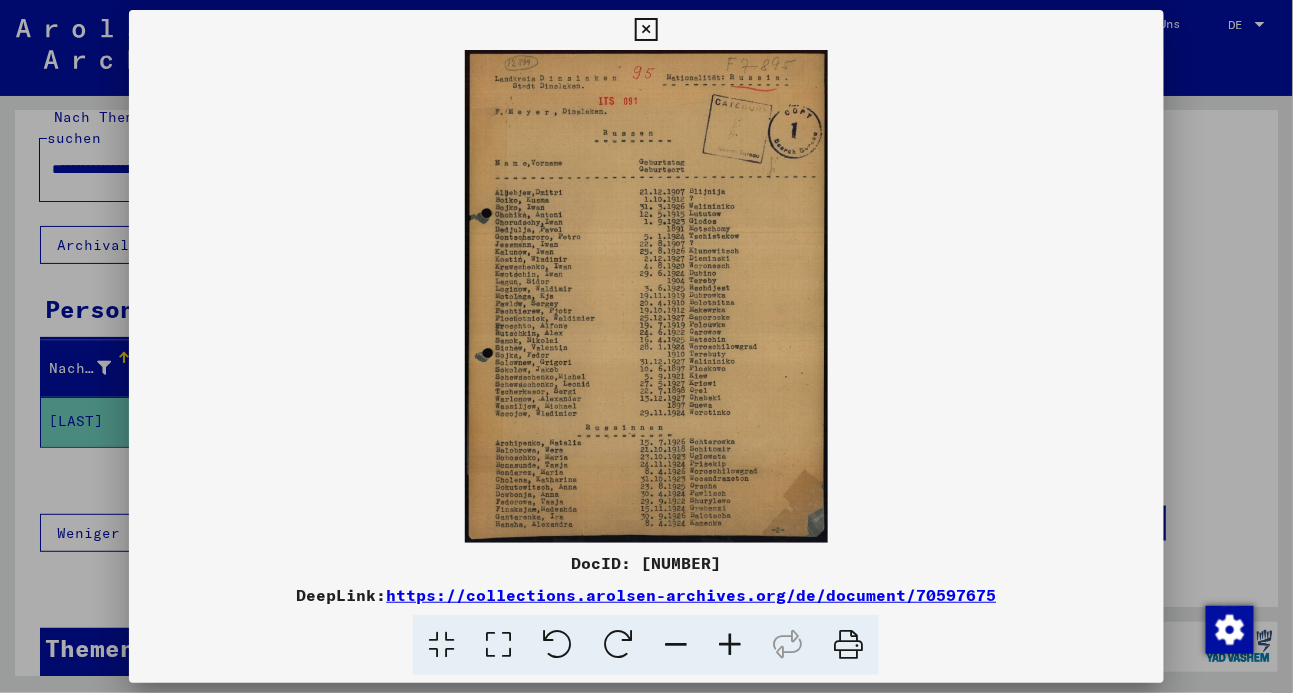 click at bounding box center (646, 30) 